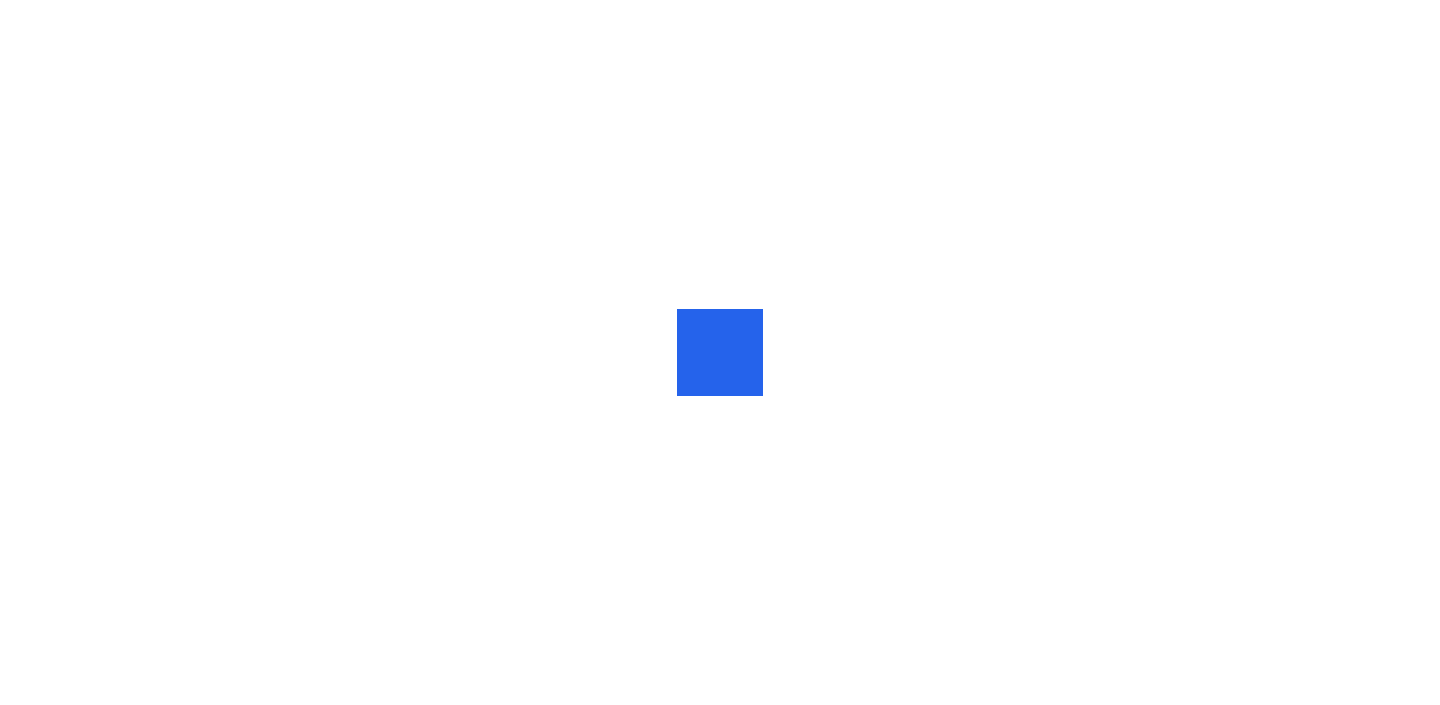 scroll, scrollTop: 0, scrollLeft: 0, axis: both 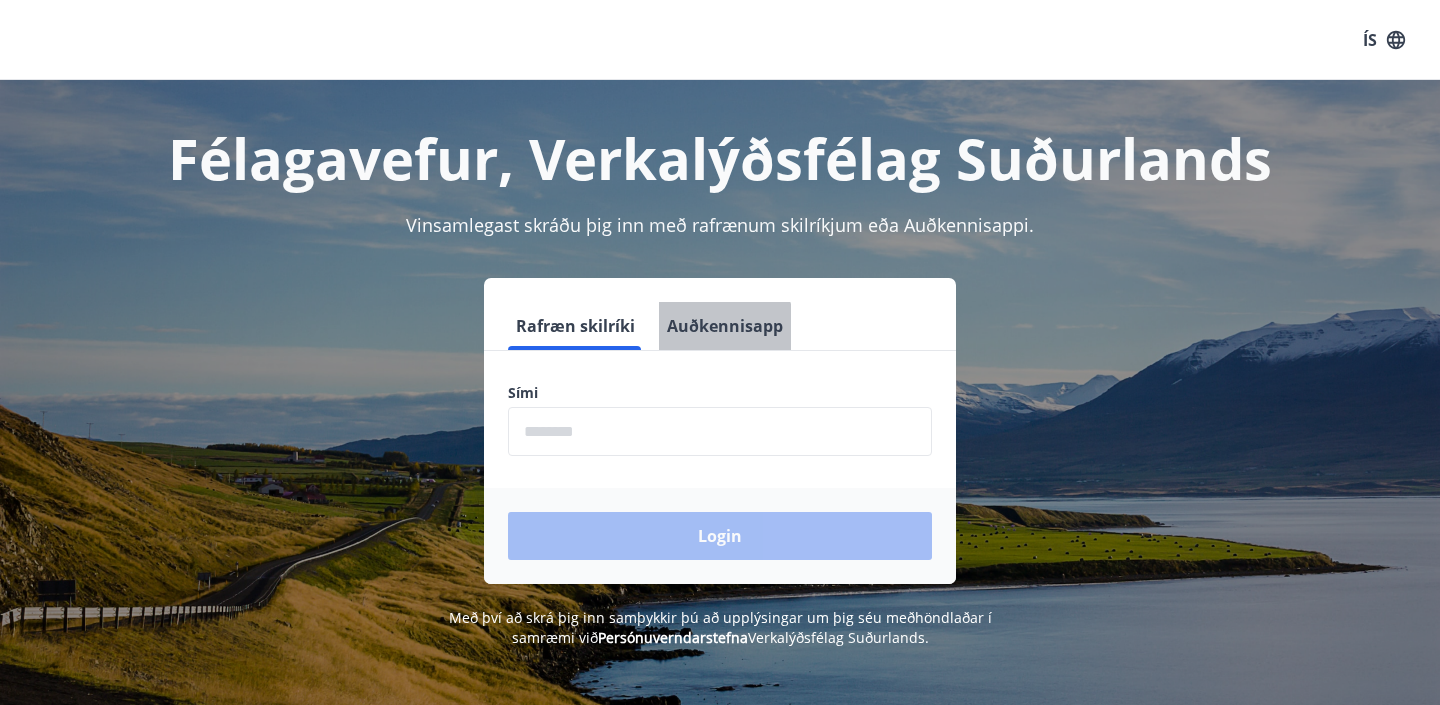 click on "Auðkennisapp" at bounding box center (725, 326) 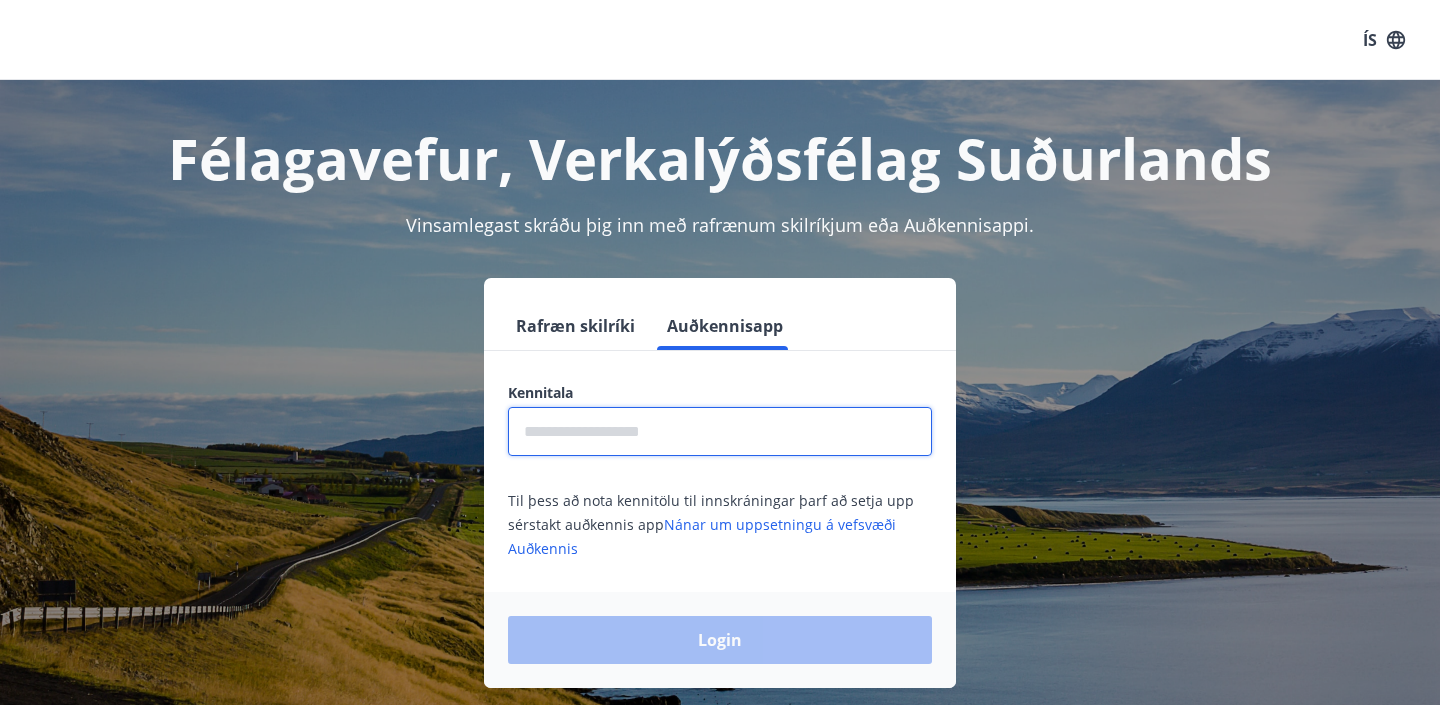 click at bounding box center (720, 431) 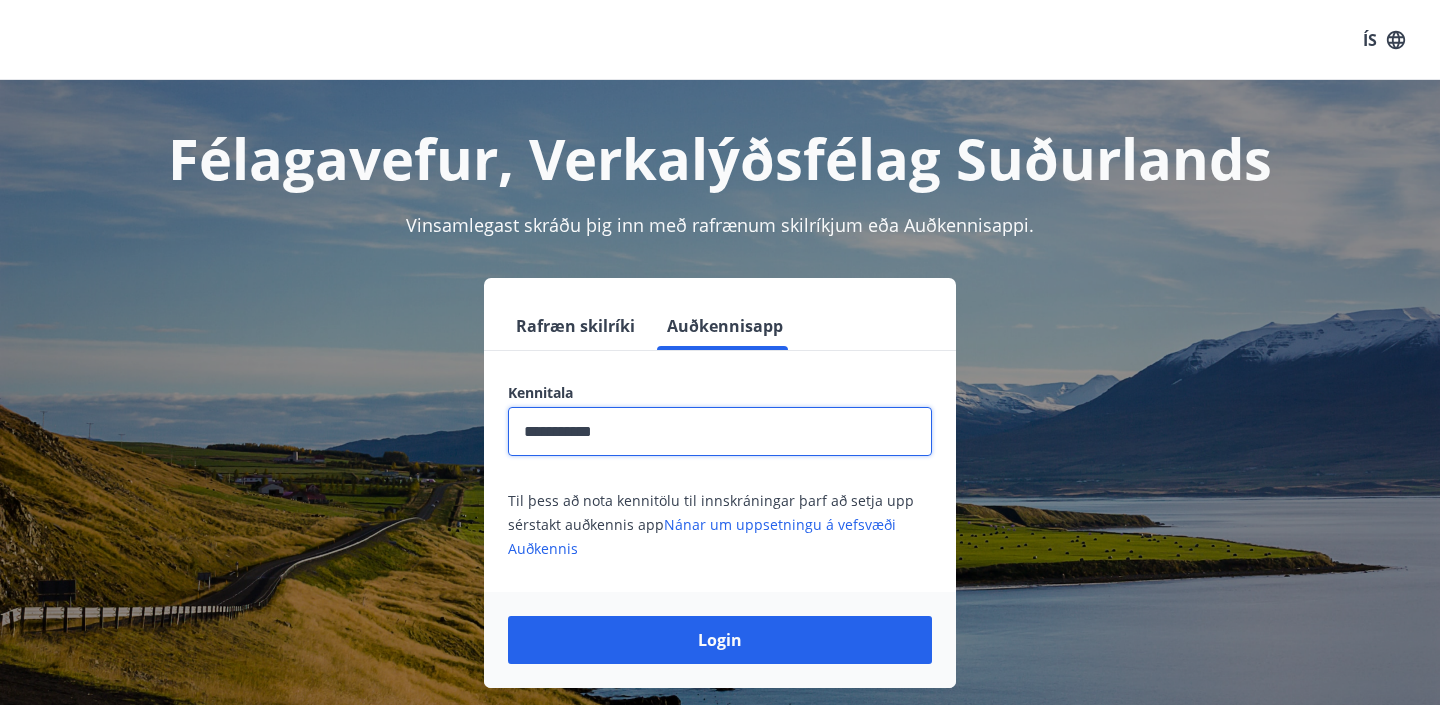 type on "**********" 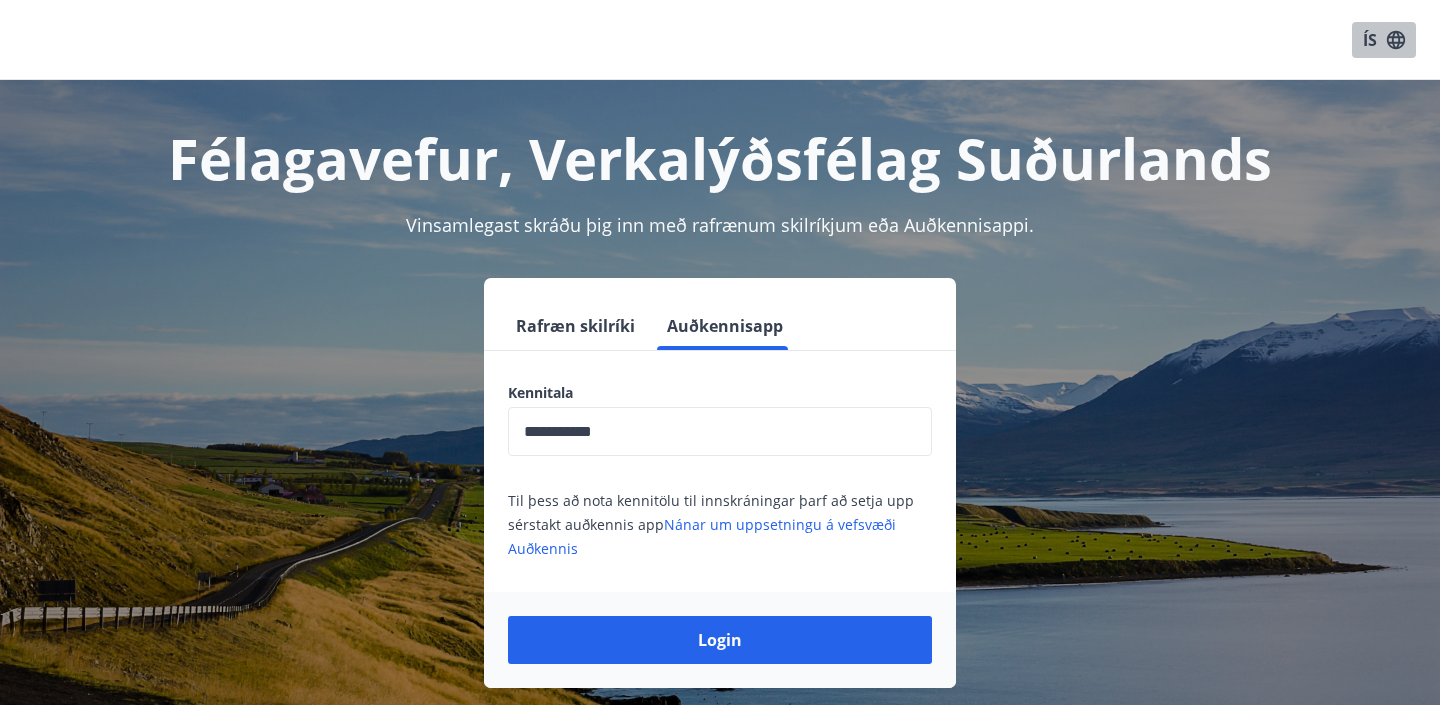 click at bounding box center [1396, 39] 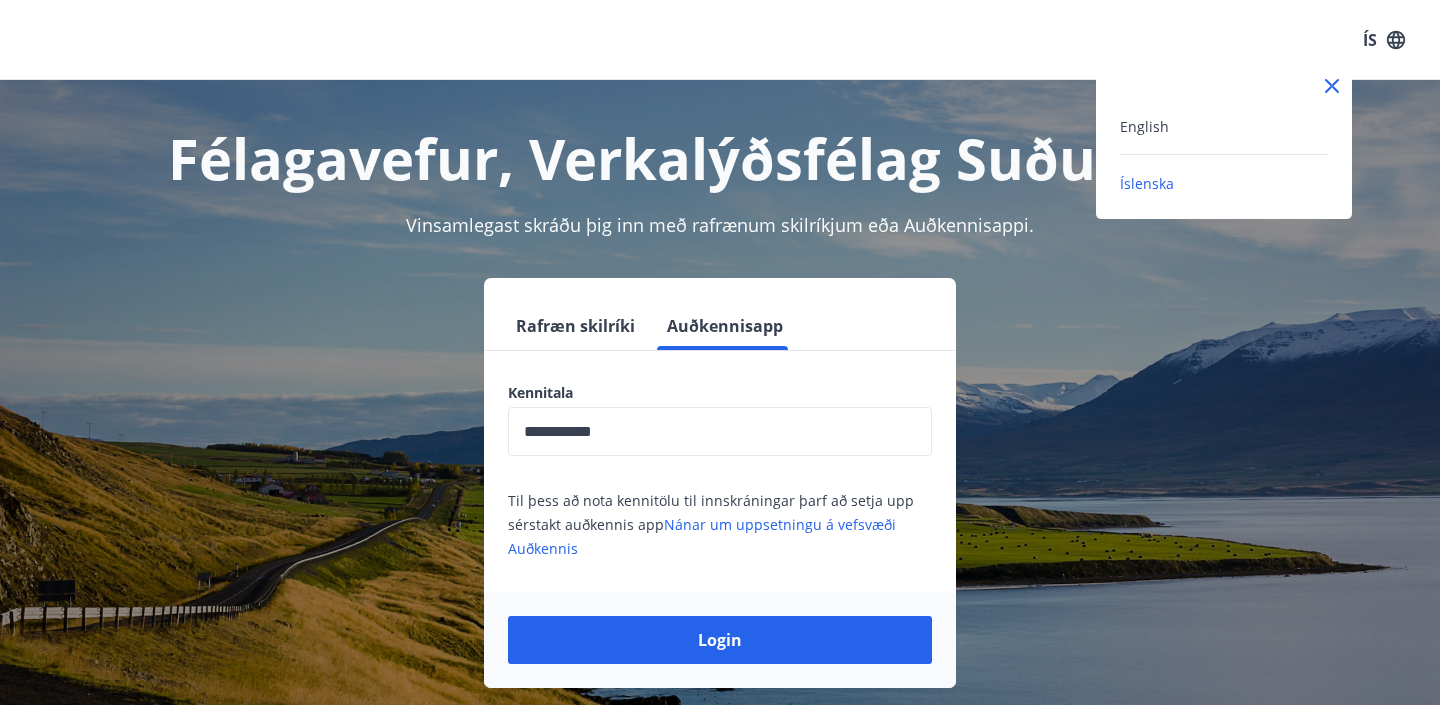 click on "English" at bounding box center [1224, 126] 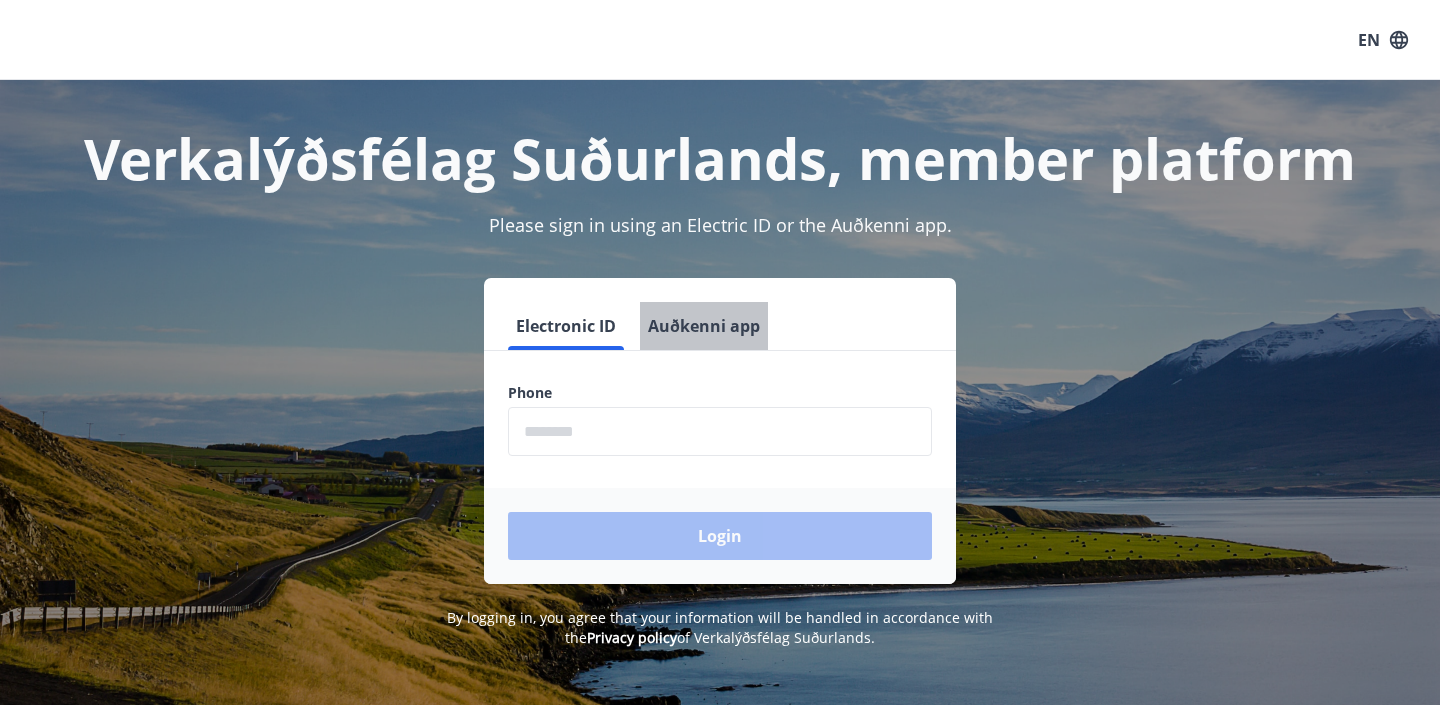 click on "Auðkenni app" at bounding box center (704, 326) 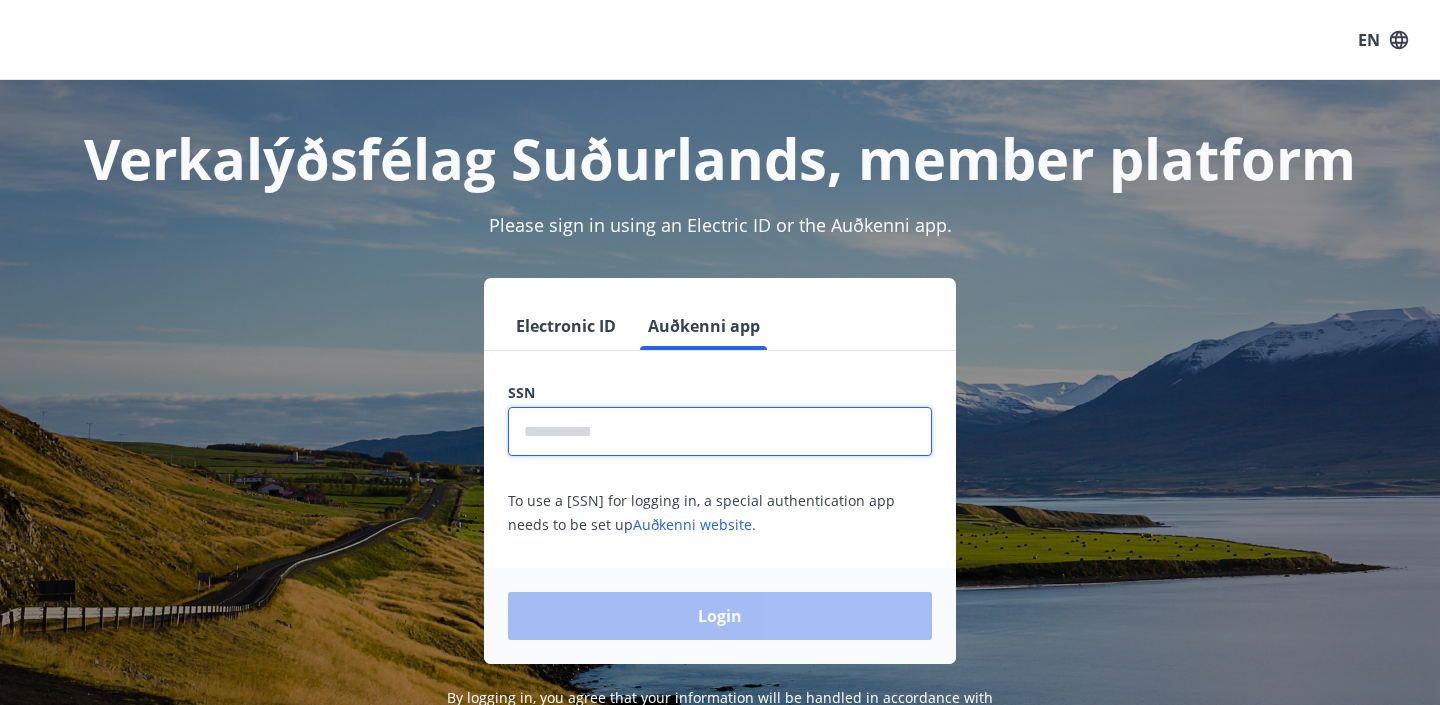 click at bounding box center [720, 431] 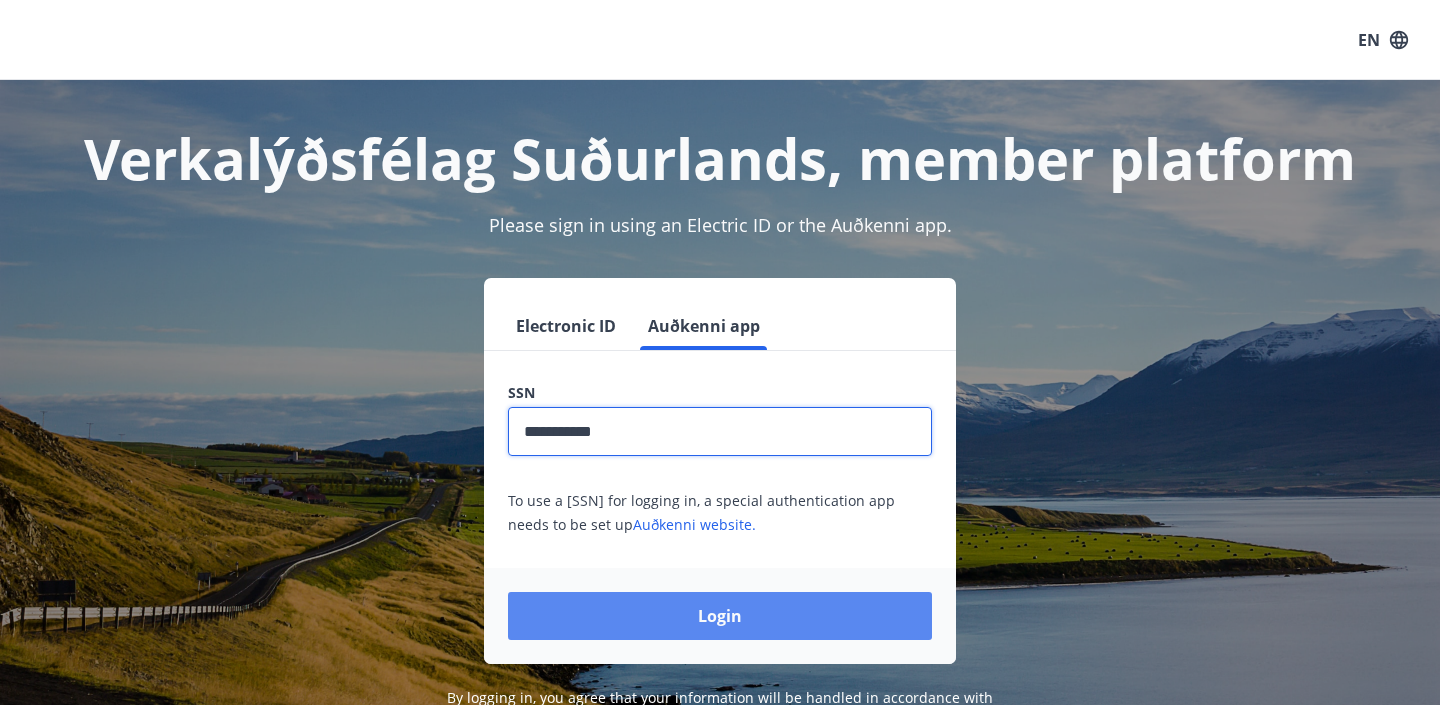 type on "**********" 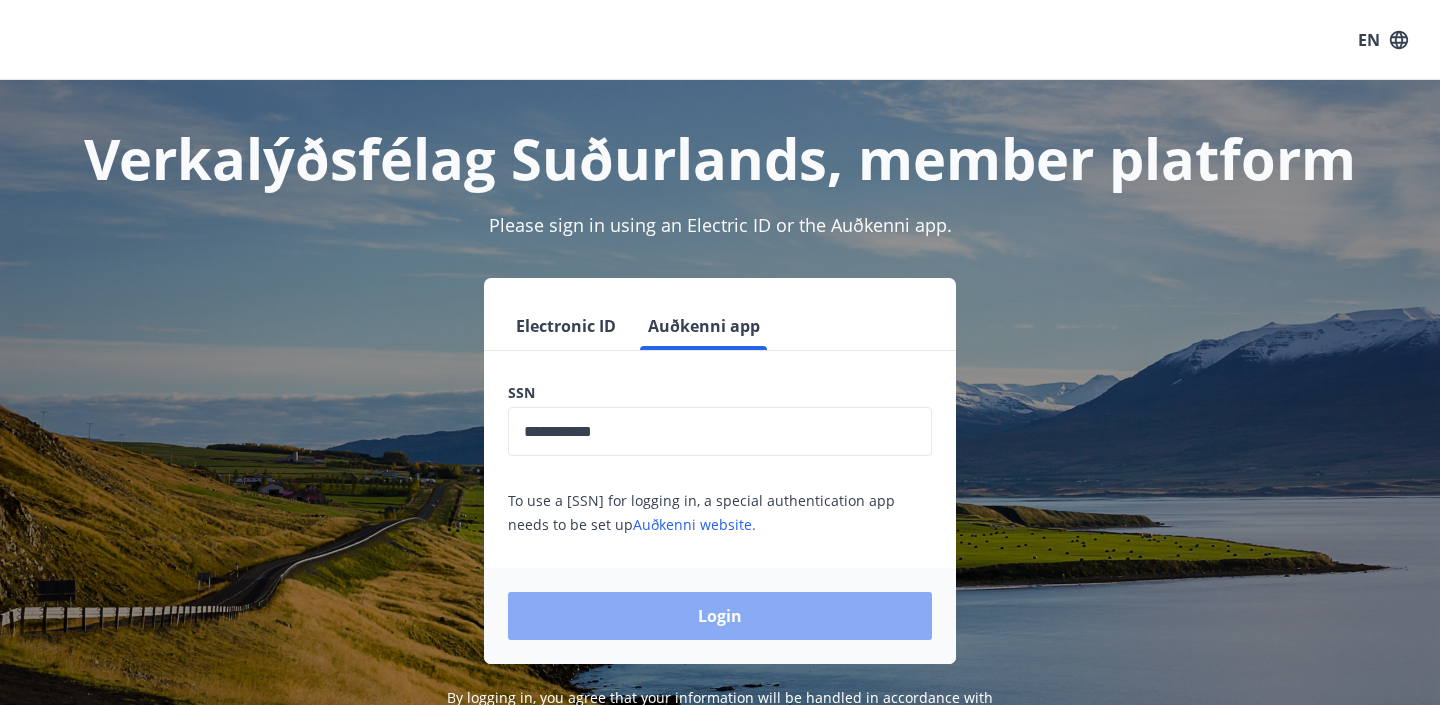 click on "Login" at bounding box center [720, 616] 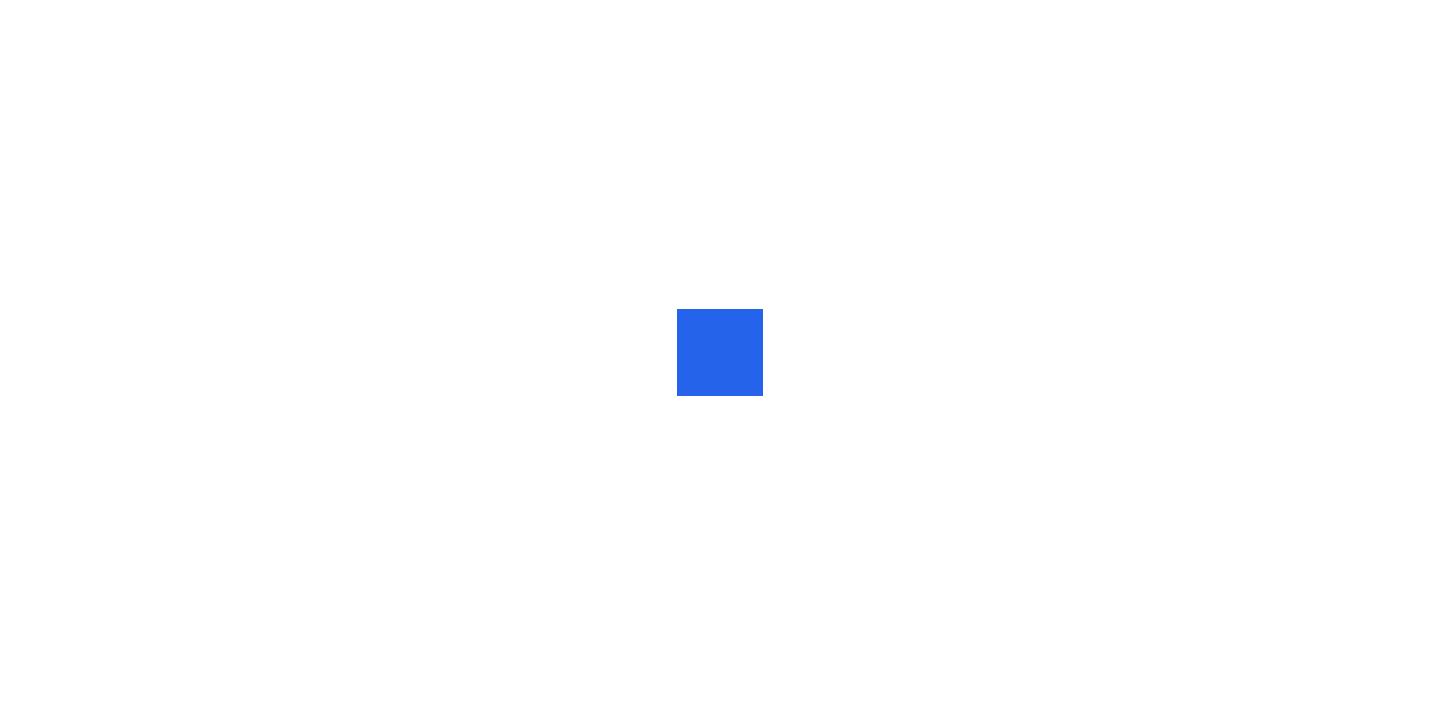 scroll, scrollTop: 0, scrollLeft: 0, axis: both 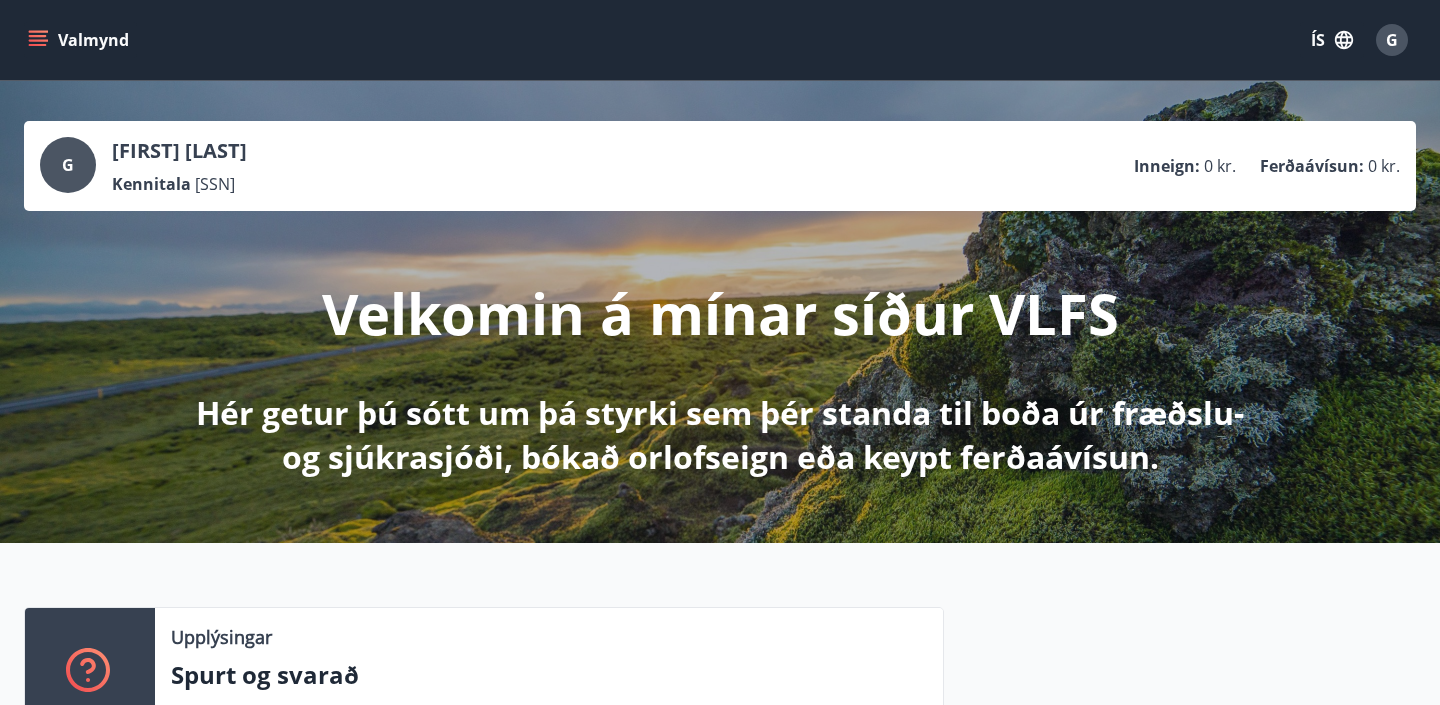 click on "Valmynd" at bounding box center (80, 40) 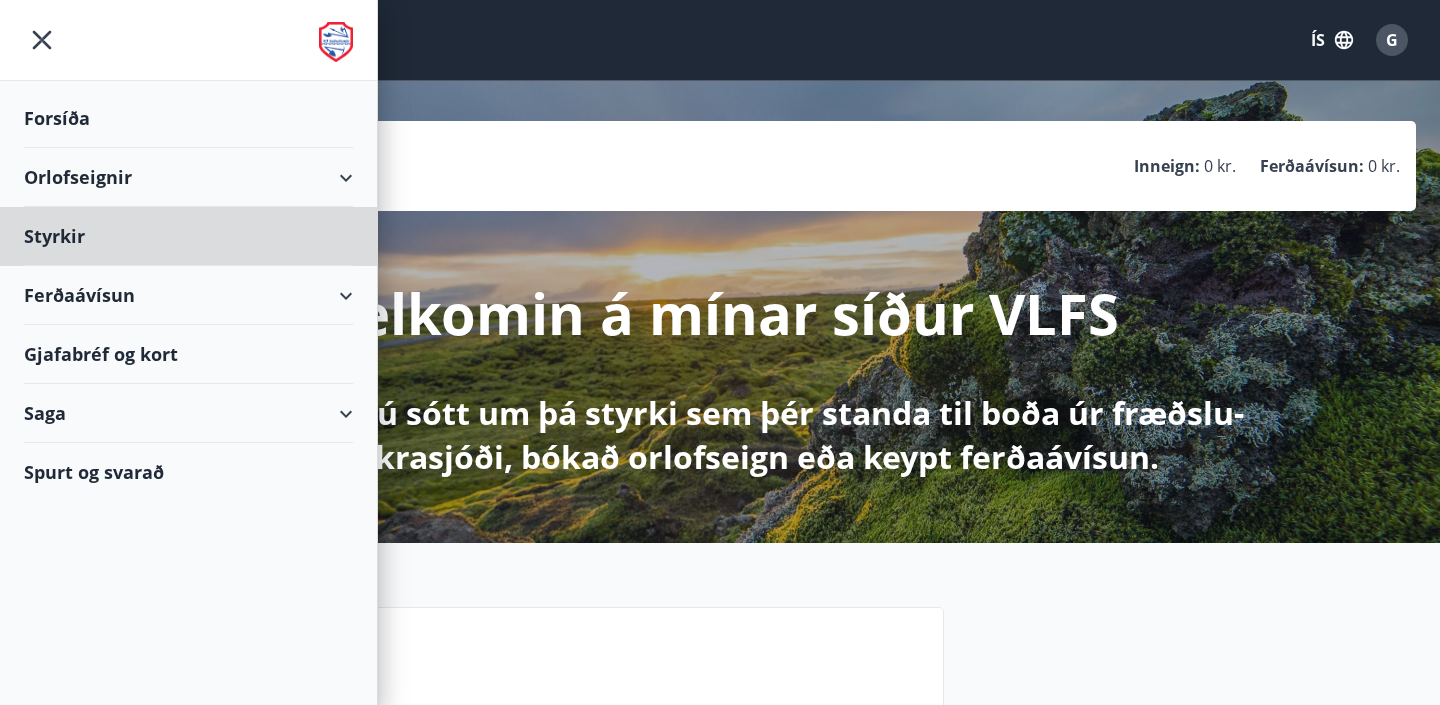 click on "Forsíða" at bounding box center [188, 118] 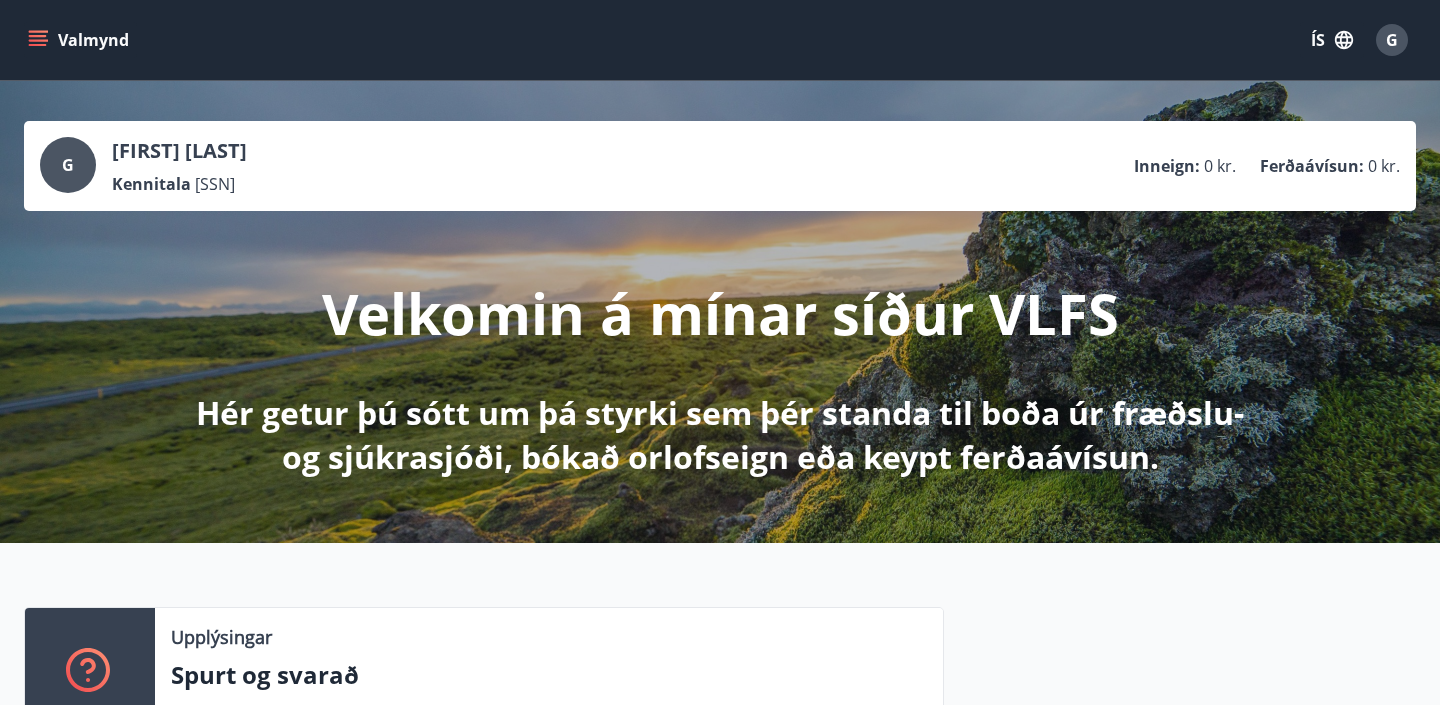 scroll, scrollTop: 0, scrollLeft: 0, axis: both 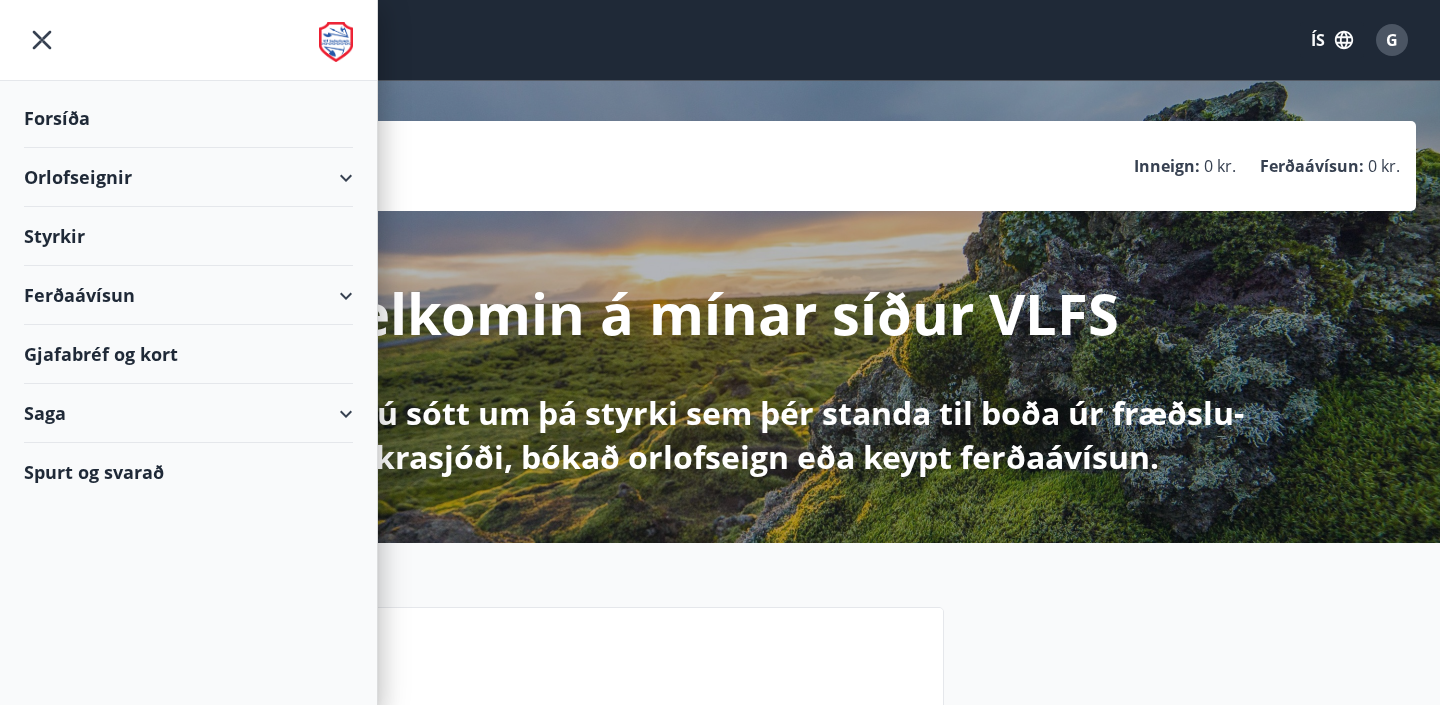 click on "Spurt og svarað" at bounding box center [188, 472] 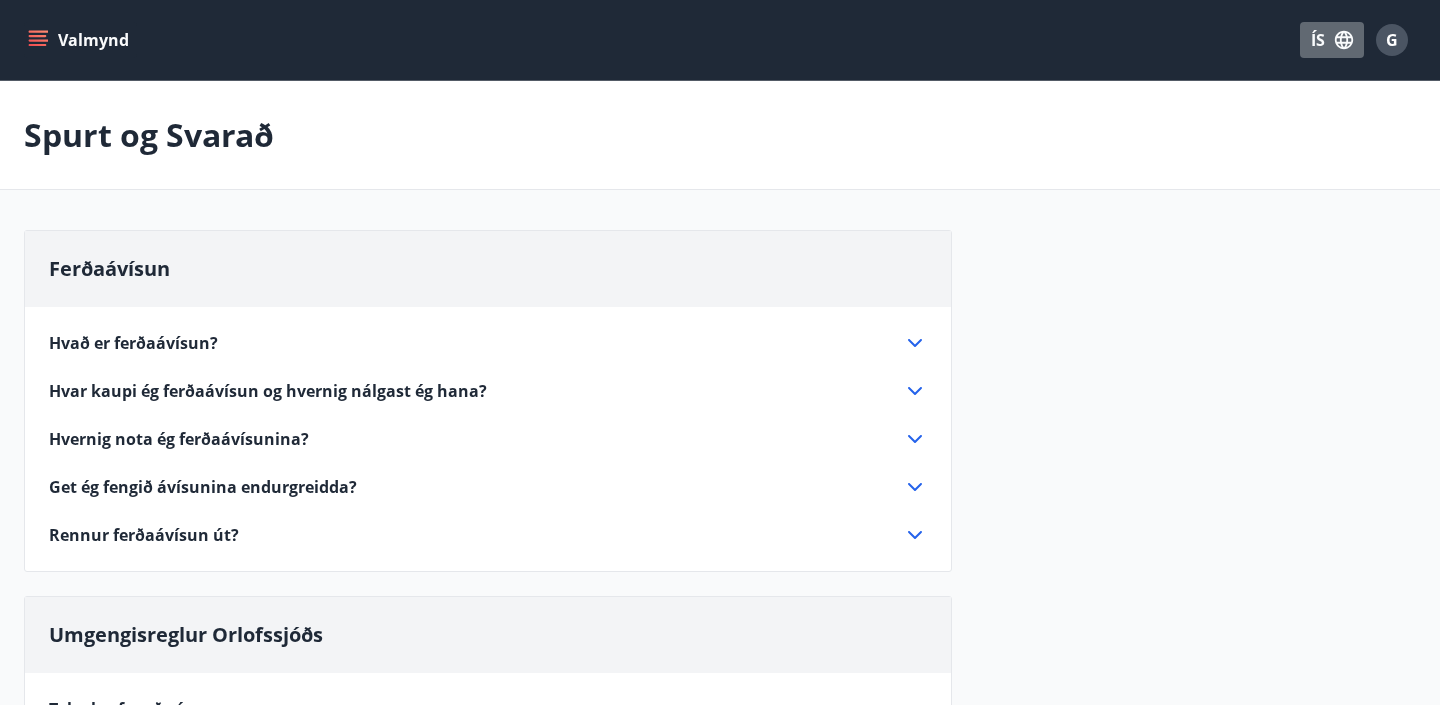 click at bounding box center [1344, 40] 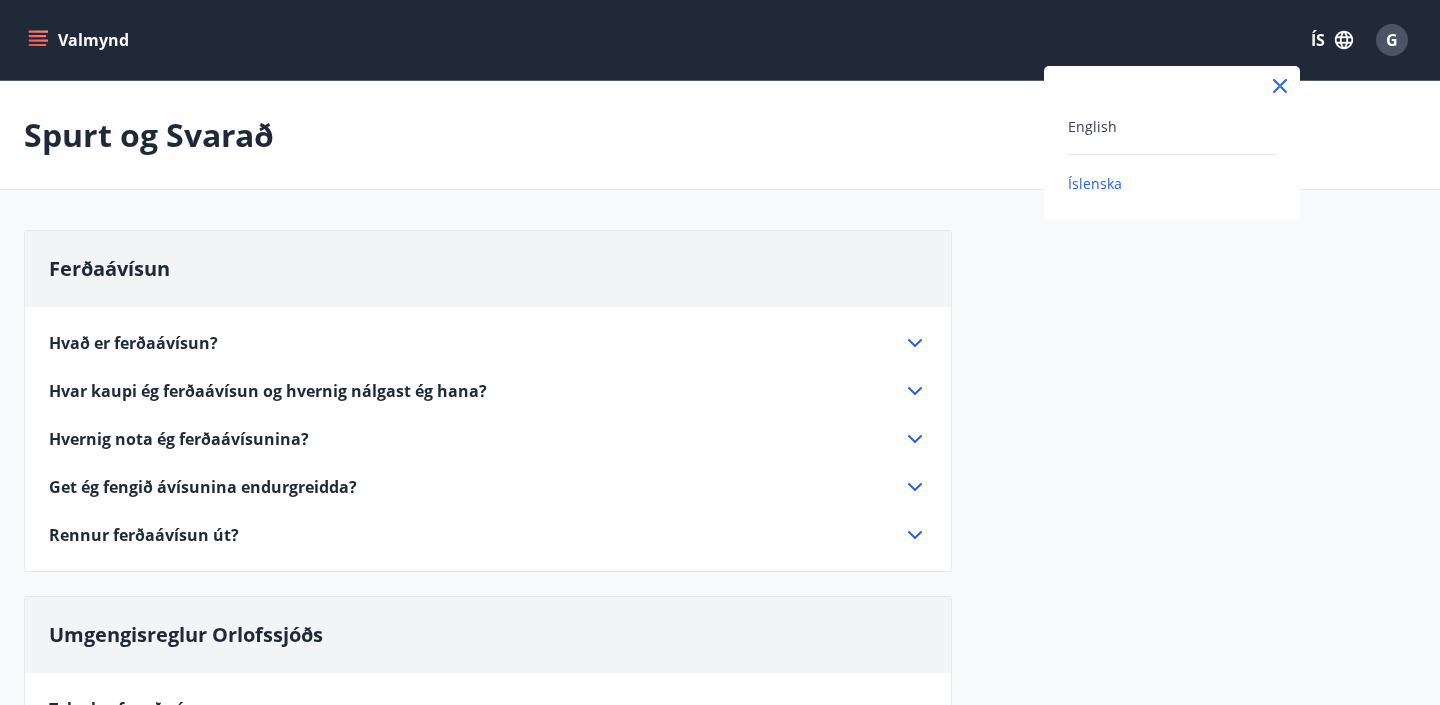 click on "English" at bounding box center [1172, 126] 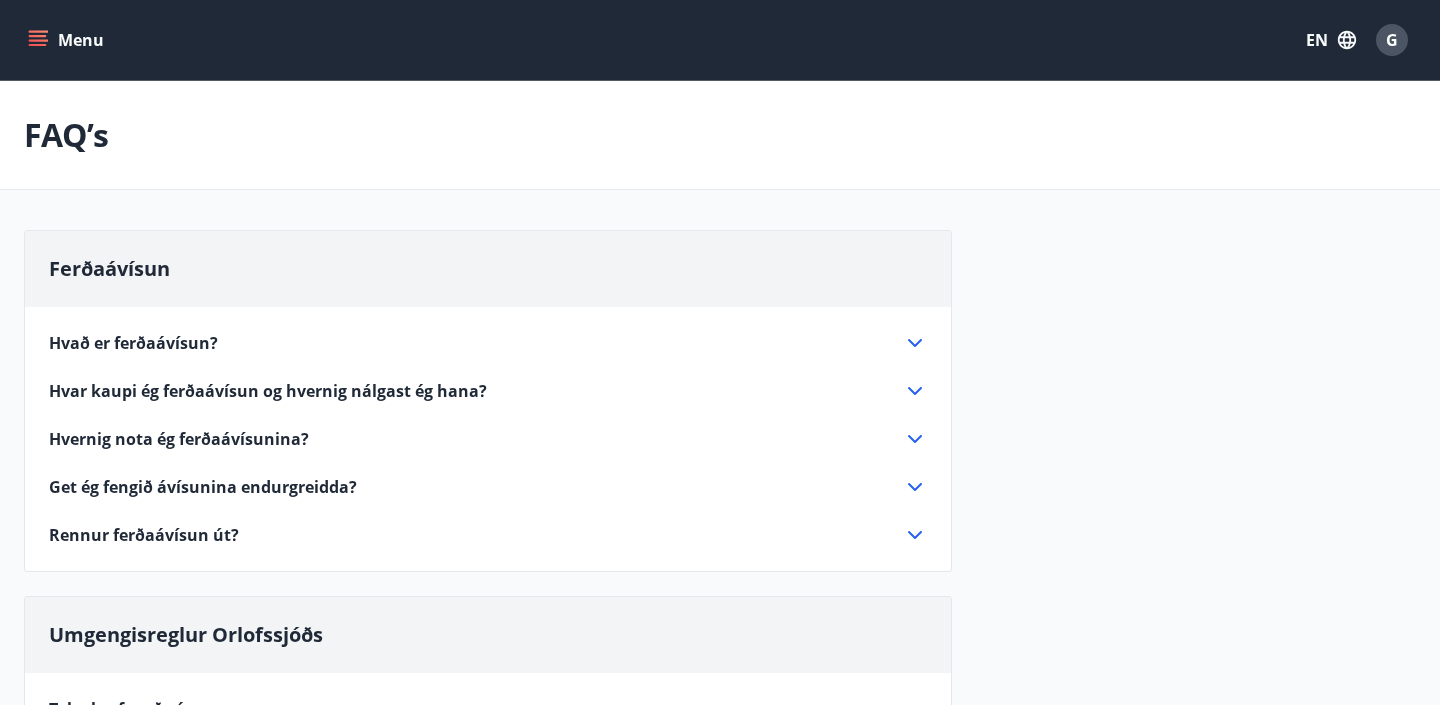 scroll, scrollTop: 0, scrollLeft: 0, axis: both 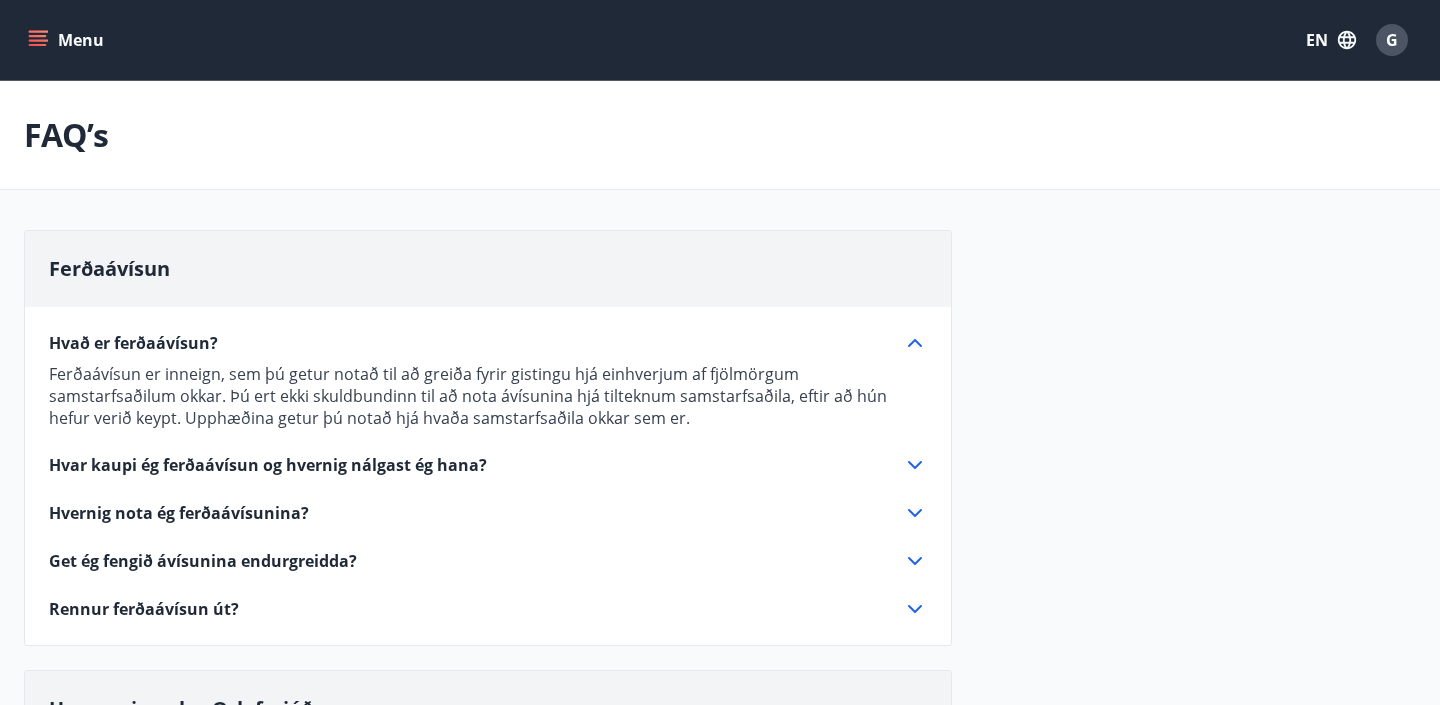 click on "Ferðaávísun Hvað er ferðaávísun? Ferðaávísun er inneign, sem þú getur notað til að greiða fyrir gistingu hjá einhverjum af fjölmörgum samstarfsaðilum okkar. Þú ert ekki skuldbundinn til að nota ávísunina hjá tilteknum samstarfsaðila, eftir að hún hefur verið keypt. Upphæðina getur þú notað hjá hvaða samstarfsaðila okkar sem er.
Hvar kaupi ég ferðaávísun og hvernig nálgast ég hana? Þú ferð inn á orlofsvef þíns stéttarfélags og smellir á „Ferðaávísun“. Þú velur upphæð ávísunarinnar og greiðir fyrir með greiðslukorti. Ávísunin verður á þínu svæði á orlofsvefnum. Þú þarft aðeins að gefa upp kennitöluna þína þegar þú mætir á staðinn. Þú þarft ekkert að hafa með þér.
Hvernig nota ég ferðaávísunina? Þegar þú mætir á áfangastað gefur þú upp kennitölu þína. Þú þarft engu að framvísa öðru en persónuskilríkjum.
Get ég fengið ávísunina endurgreidda?
Rennur ferðaávísun út?" at bounding box center (720, 1119) 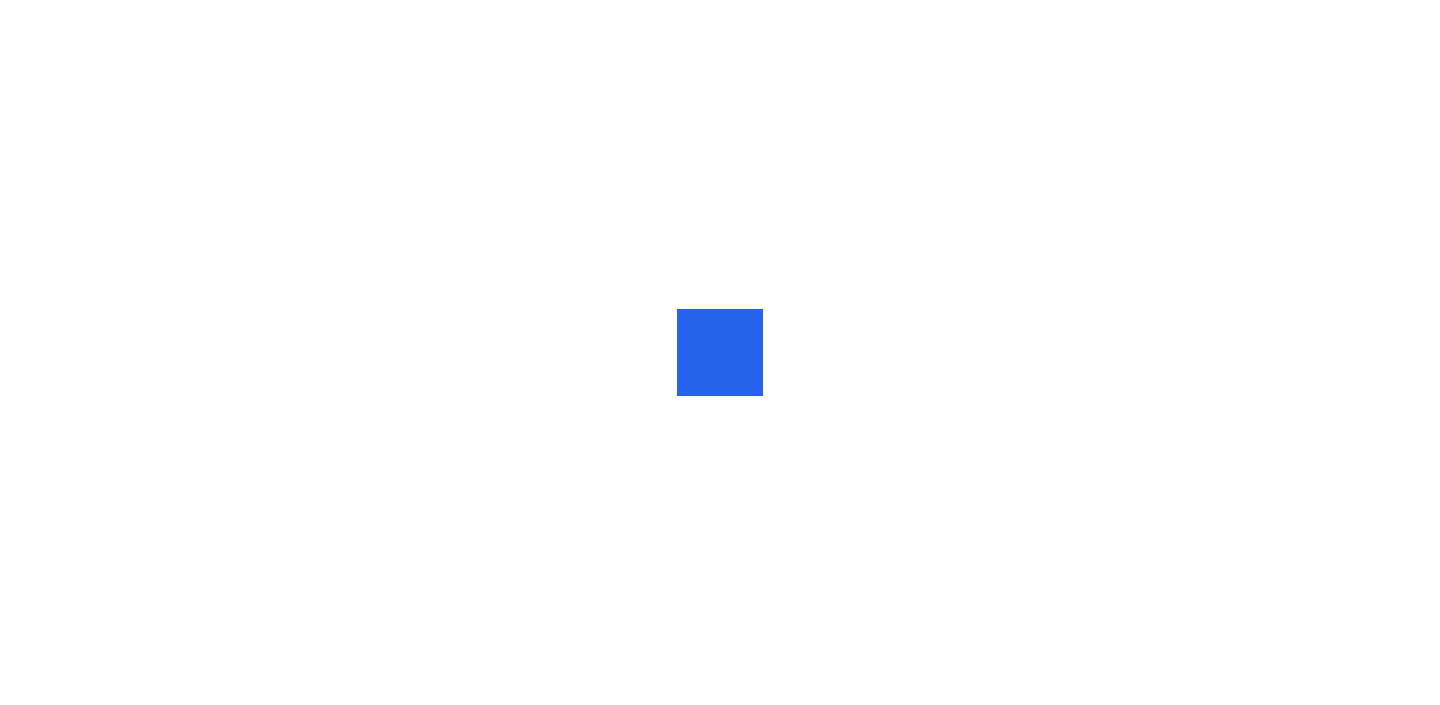 scroll, scrollTop: 0, scrollLeft: 0, axis: both 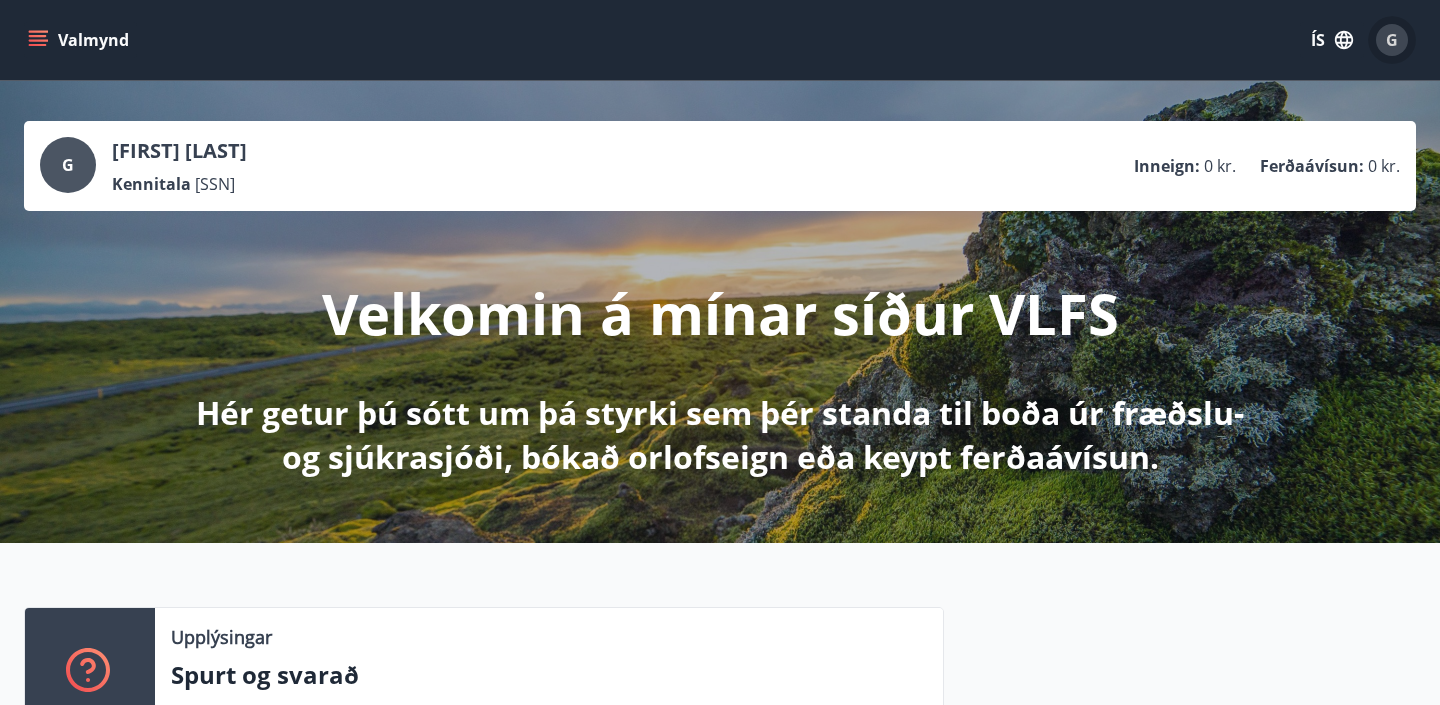 click on "G" at bounding box center (1392, 40) 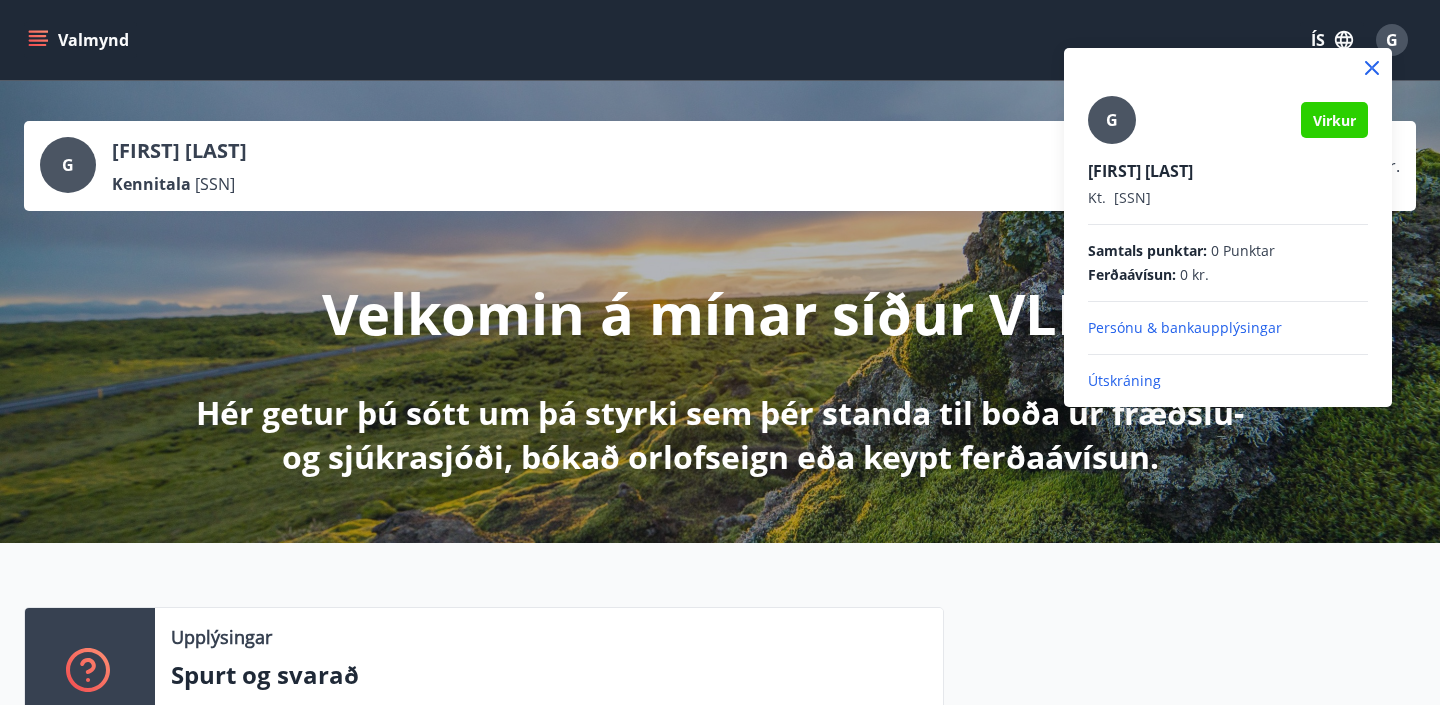 click at bounding box center (720, 352) 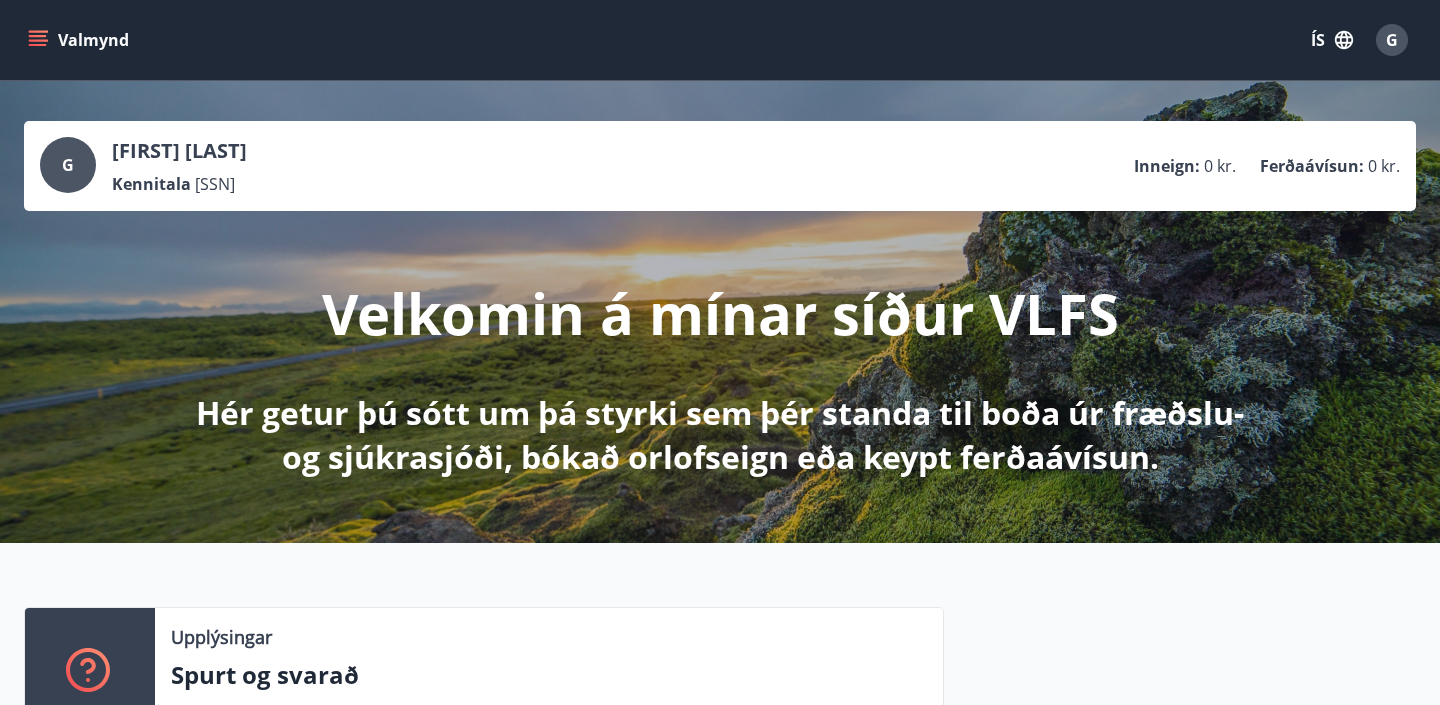 click on "ÍS" at bounding box center [1332, 40] 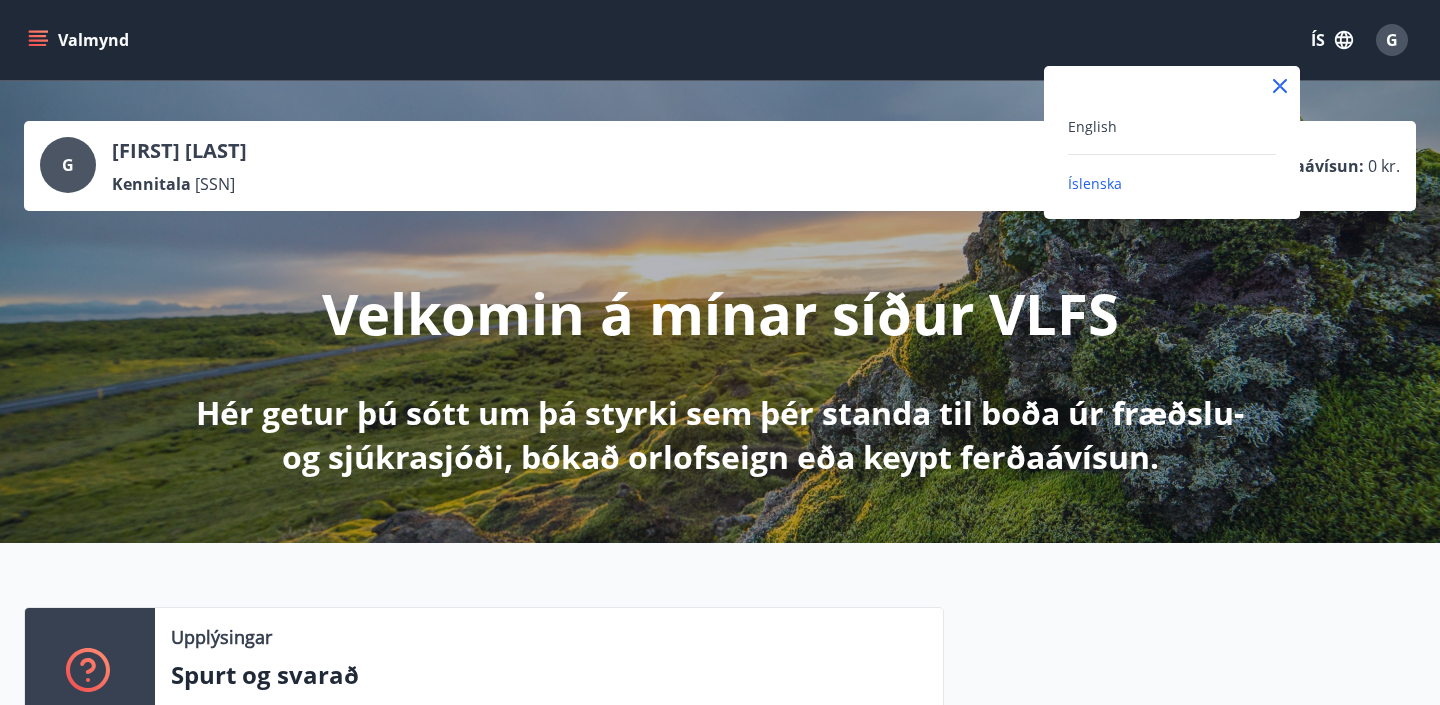 click at bounding box center (720, 352) 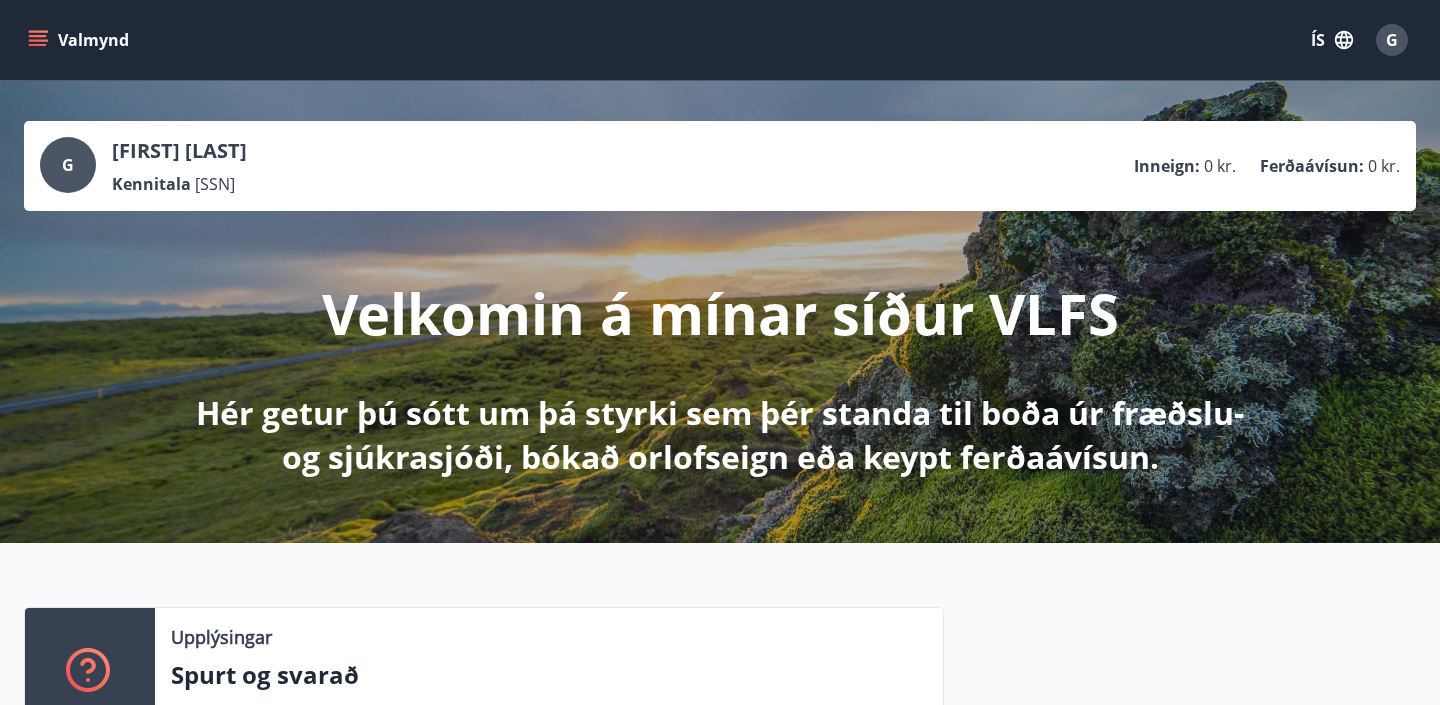click on "Valmynd" at bounding box center (80, 40) 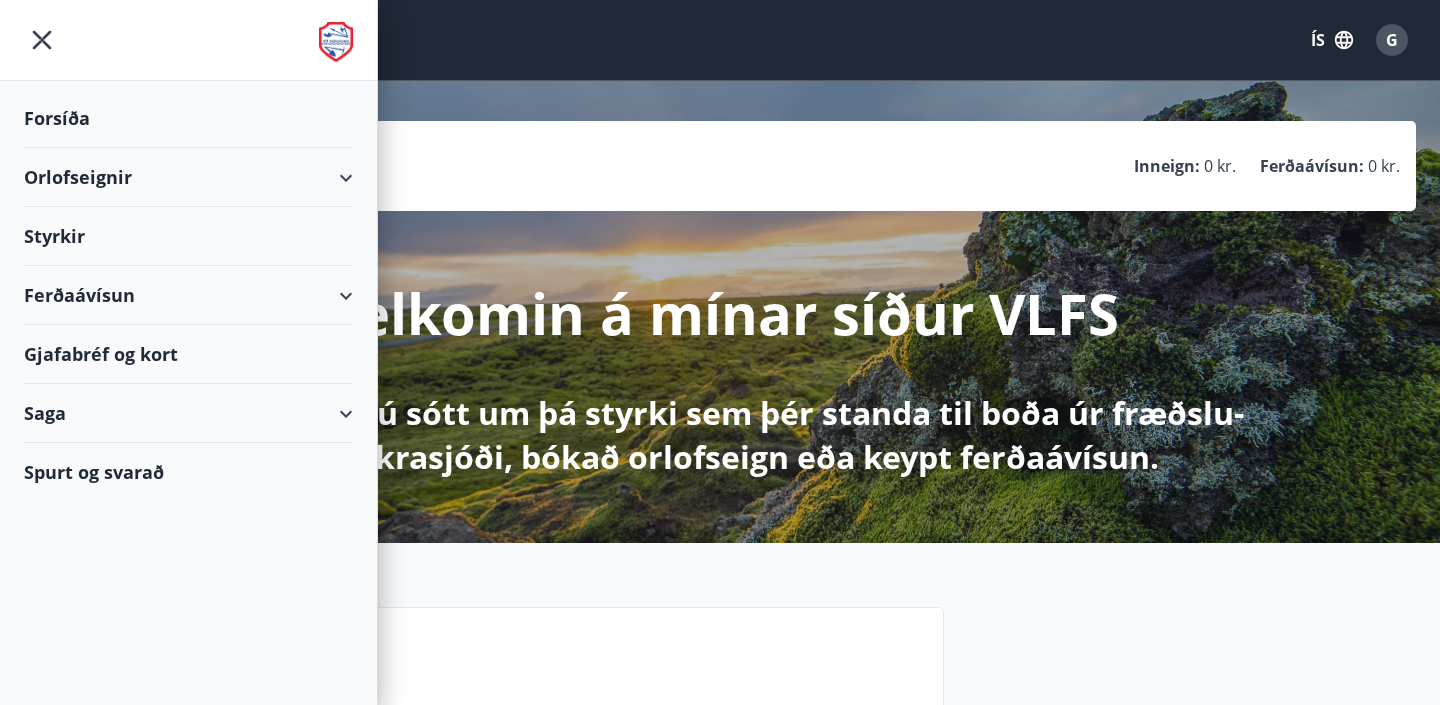 click on "Orlofseignir" at bounding box center (188, 177) 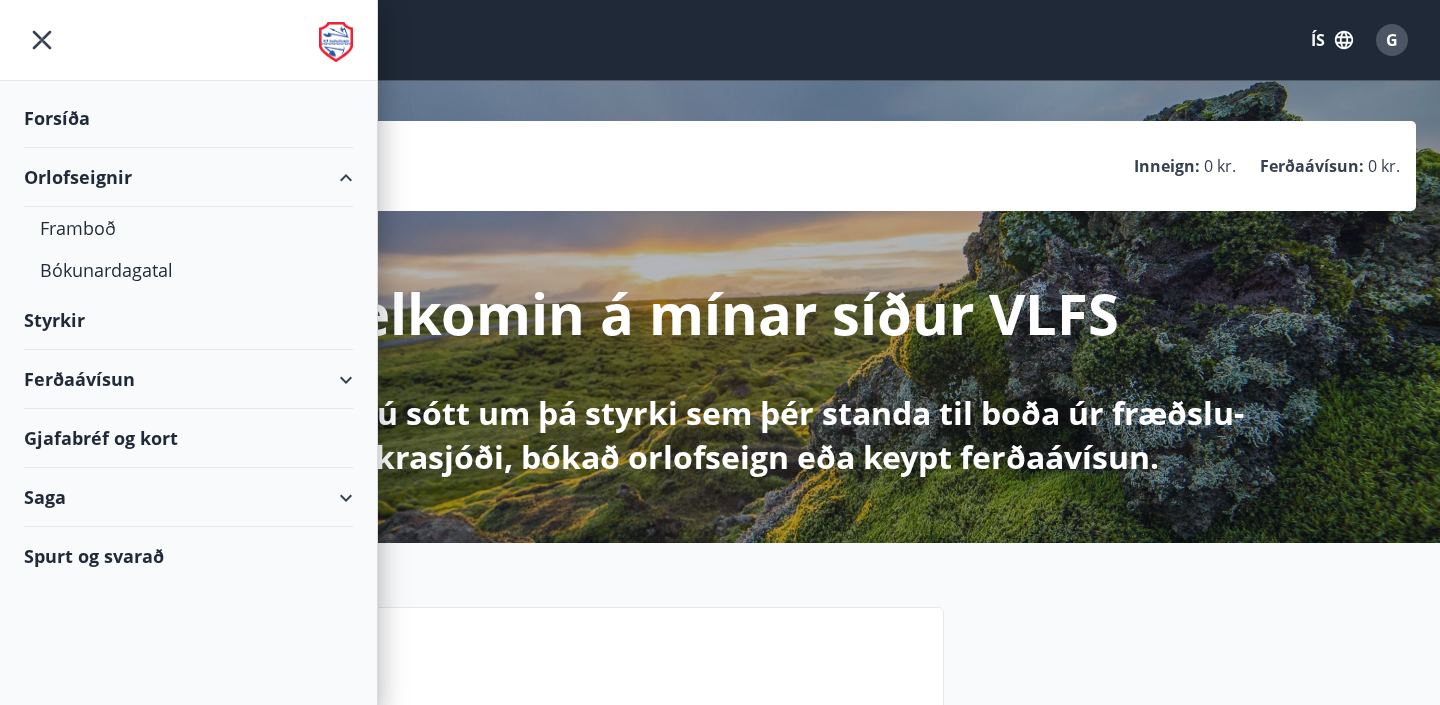 click on "Ferðaávísun" at bounding box center (188, 379) 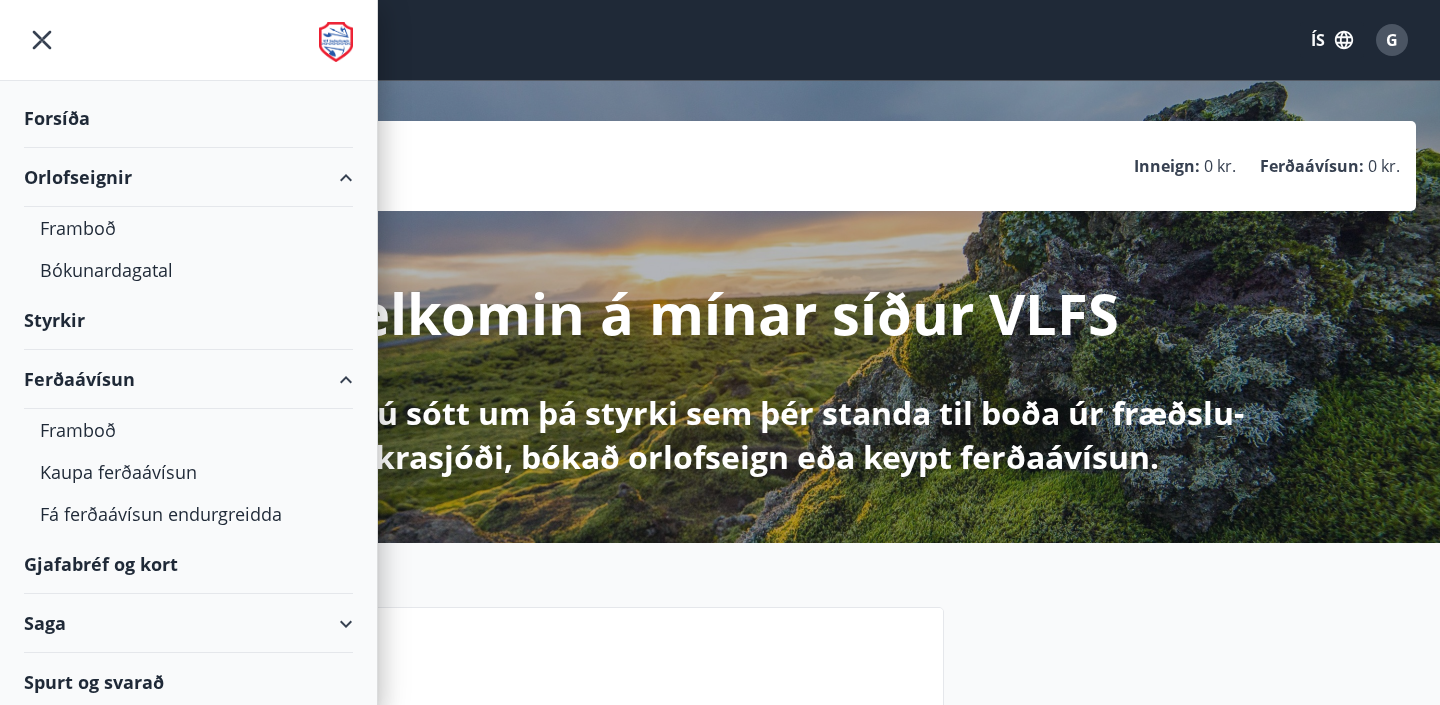 click on "Saga" at bounding box center [188, 623] 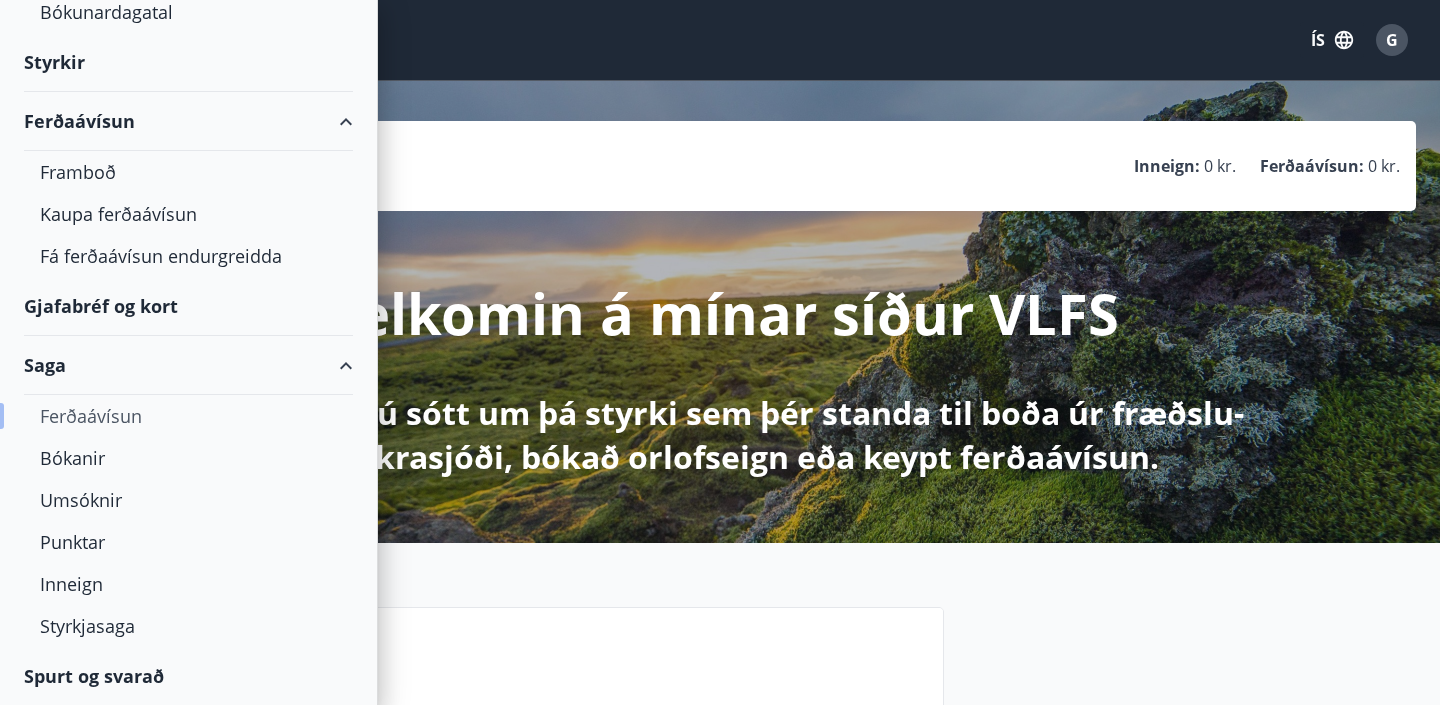 scroll, scrollTop: 258, scrollLeft: 0, axis: vertical 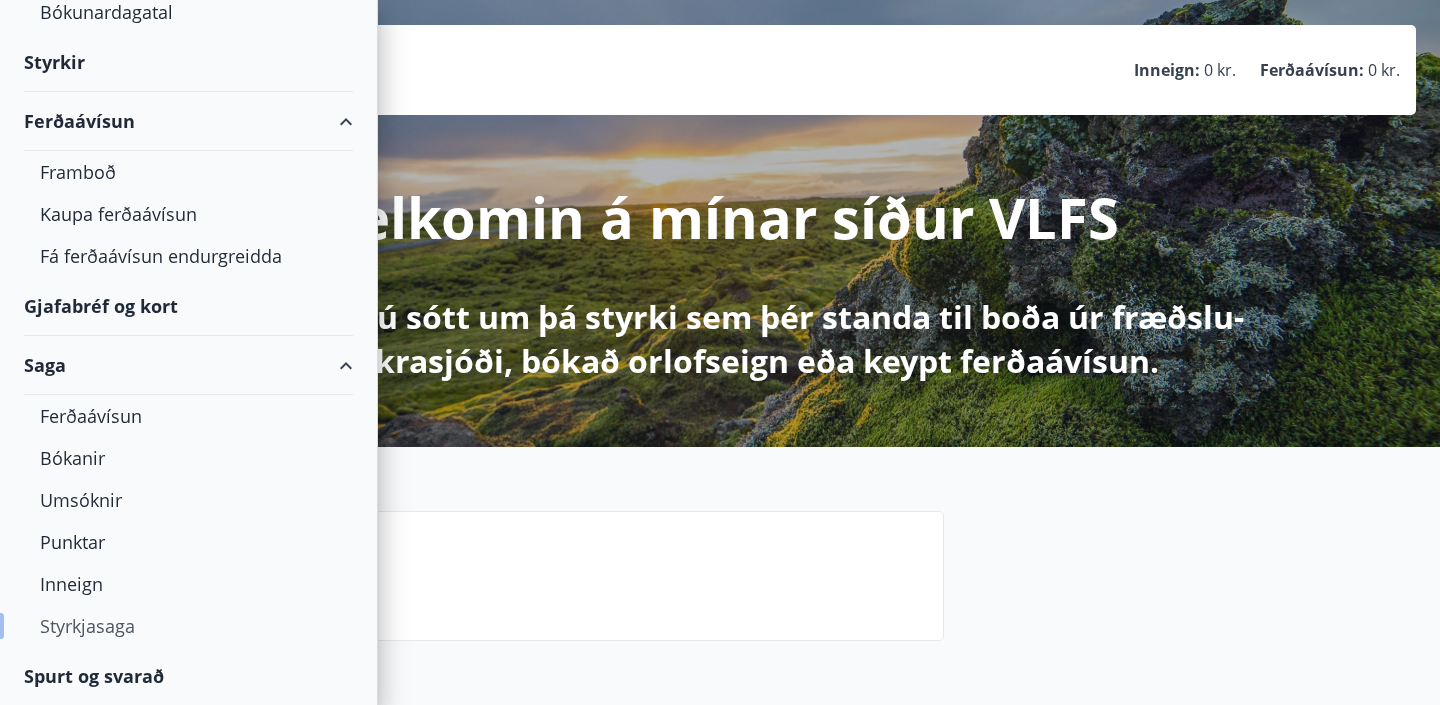 click on "Styrkjasaga" at bounding box center (188, 626) 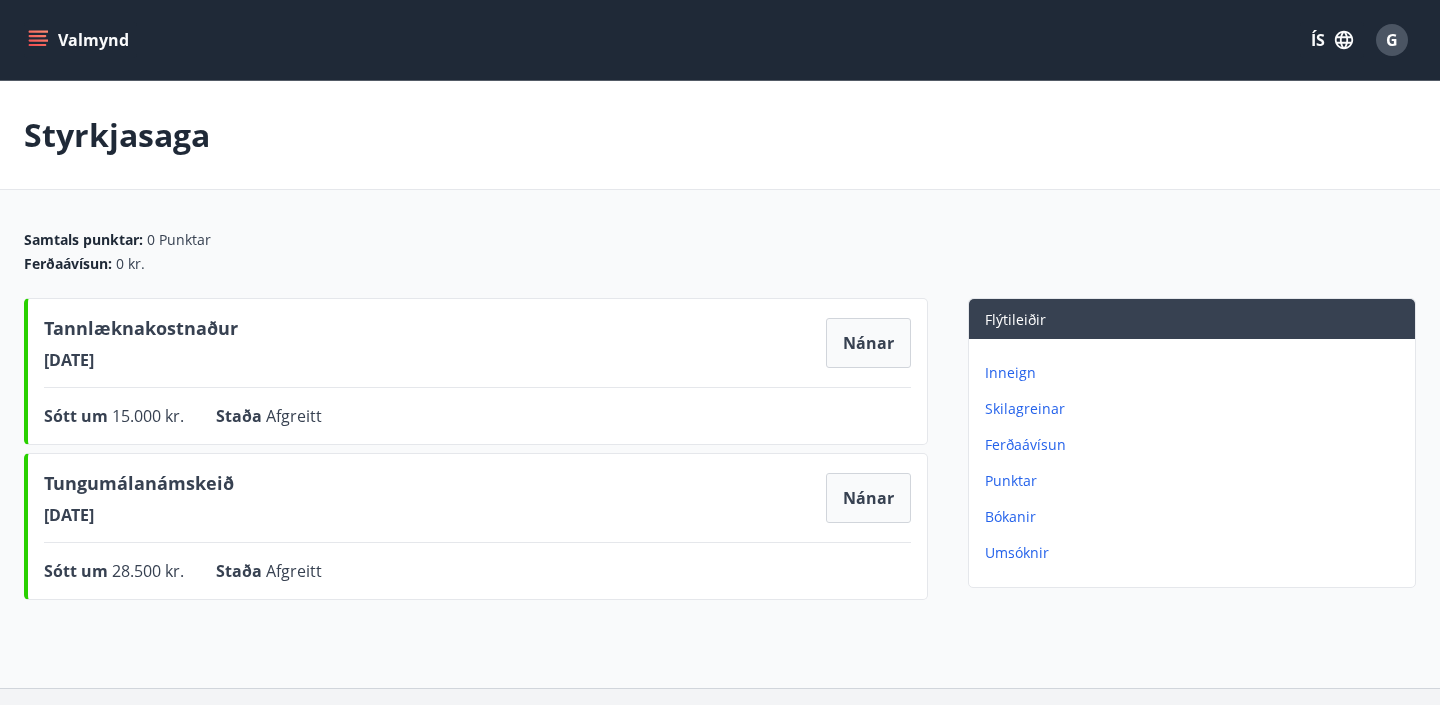 scroll, scrollTop: 0, scrollLeft: 0, axis: both 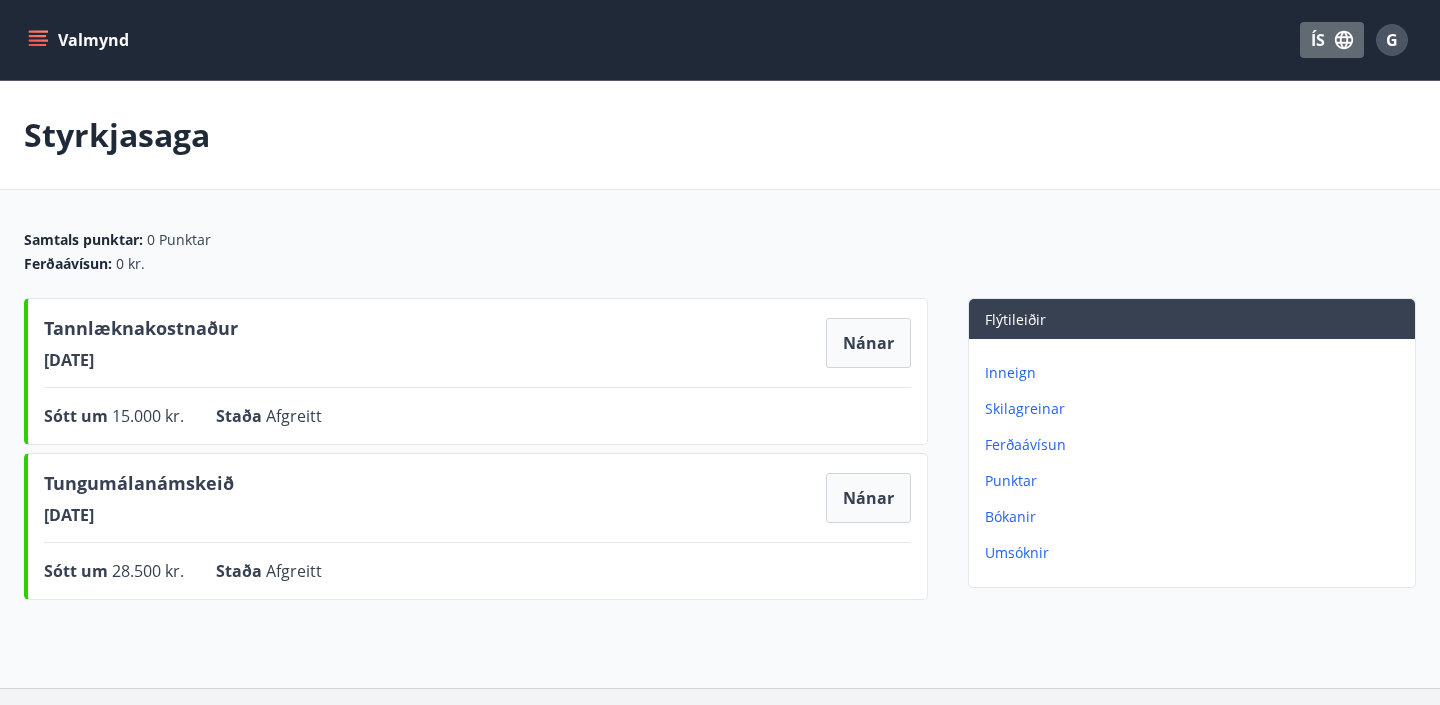 click at bounding box center (1344, 40) 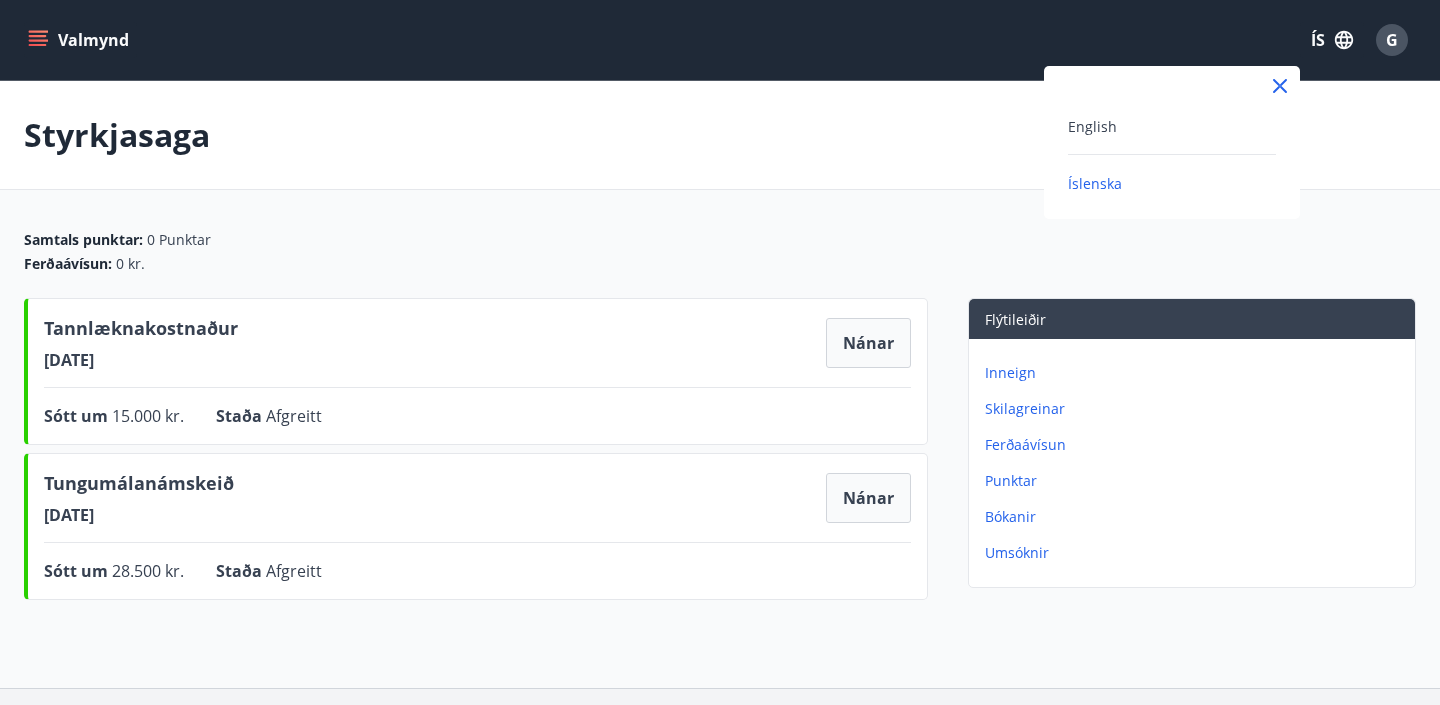 click at bounding box center [720, 352] 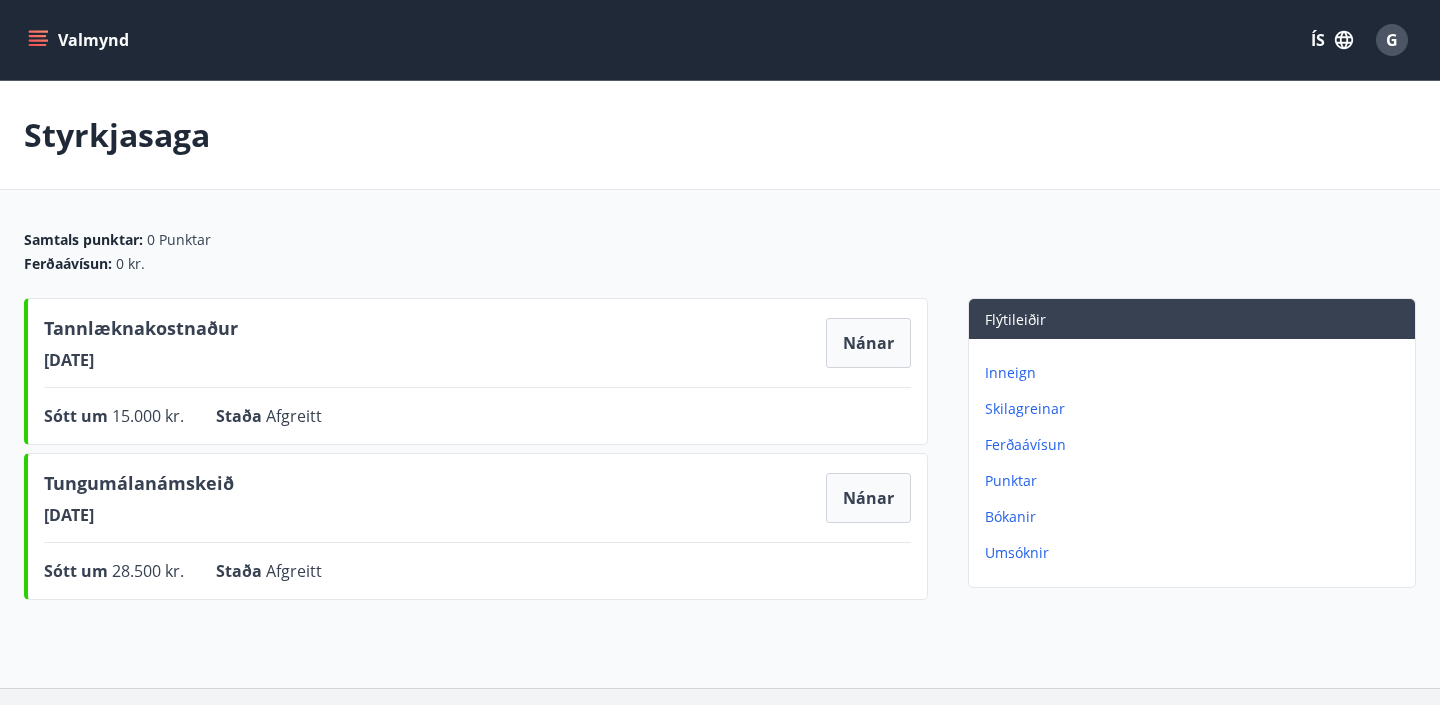 scroll, scrollTop: 0, scrollLeft: 0, axis: both 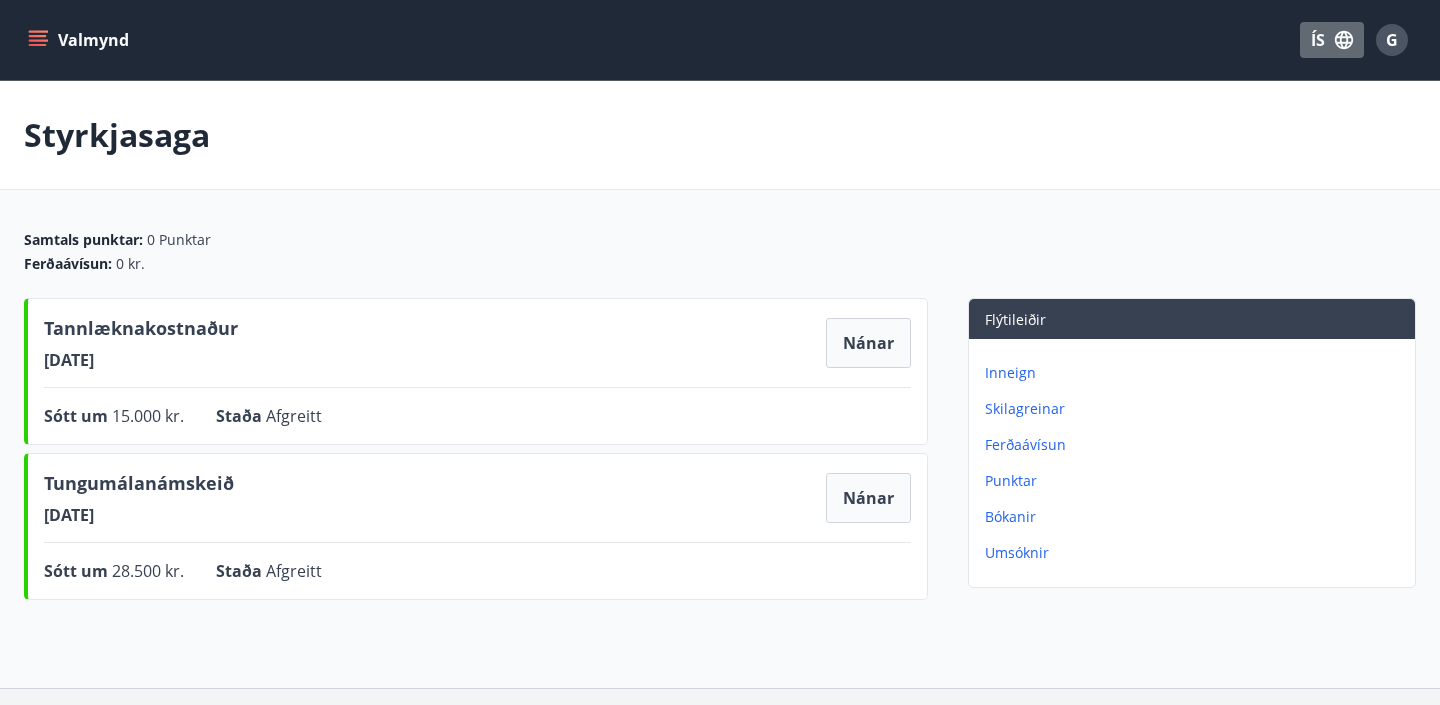 click at bounding box center [1344, 40] 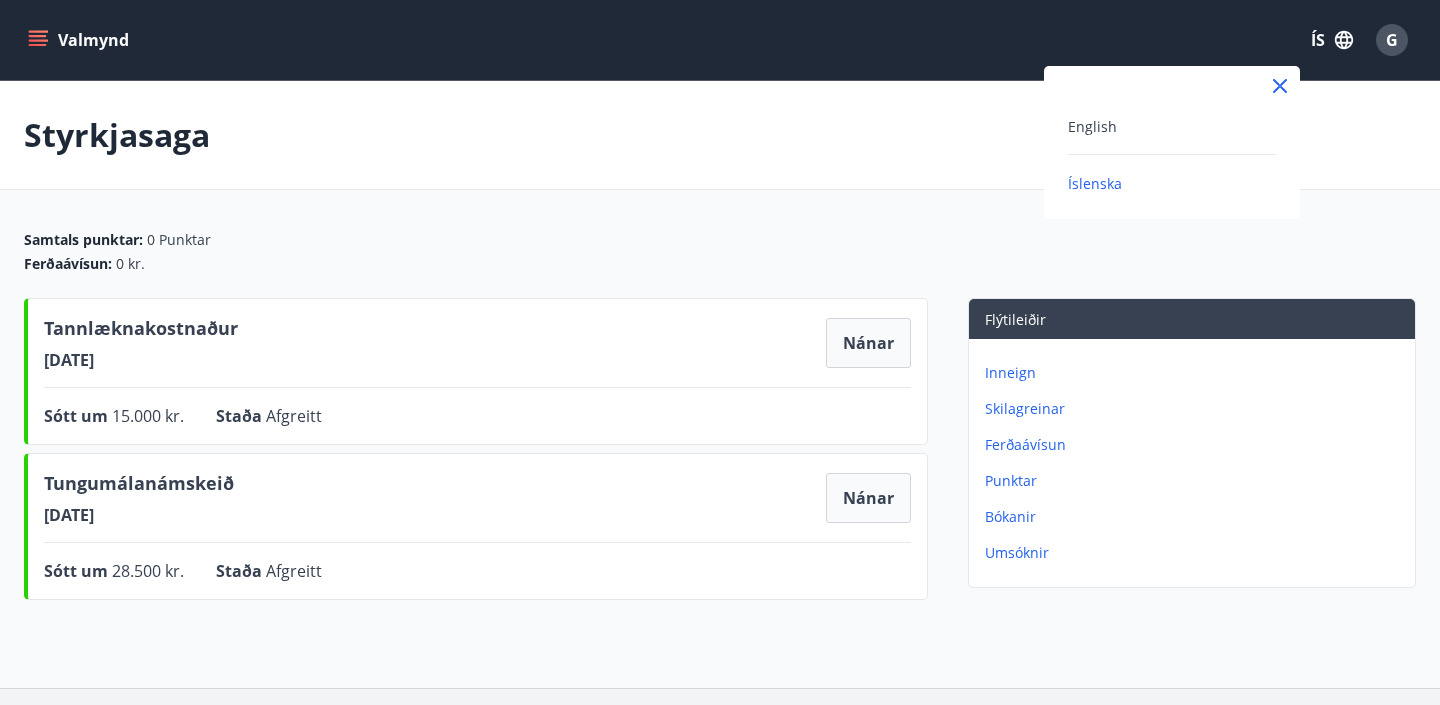 click at bounding box center [720, 352] 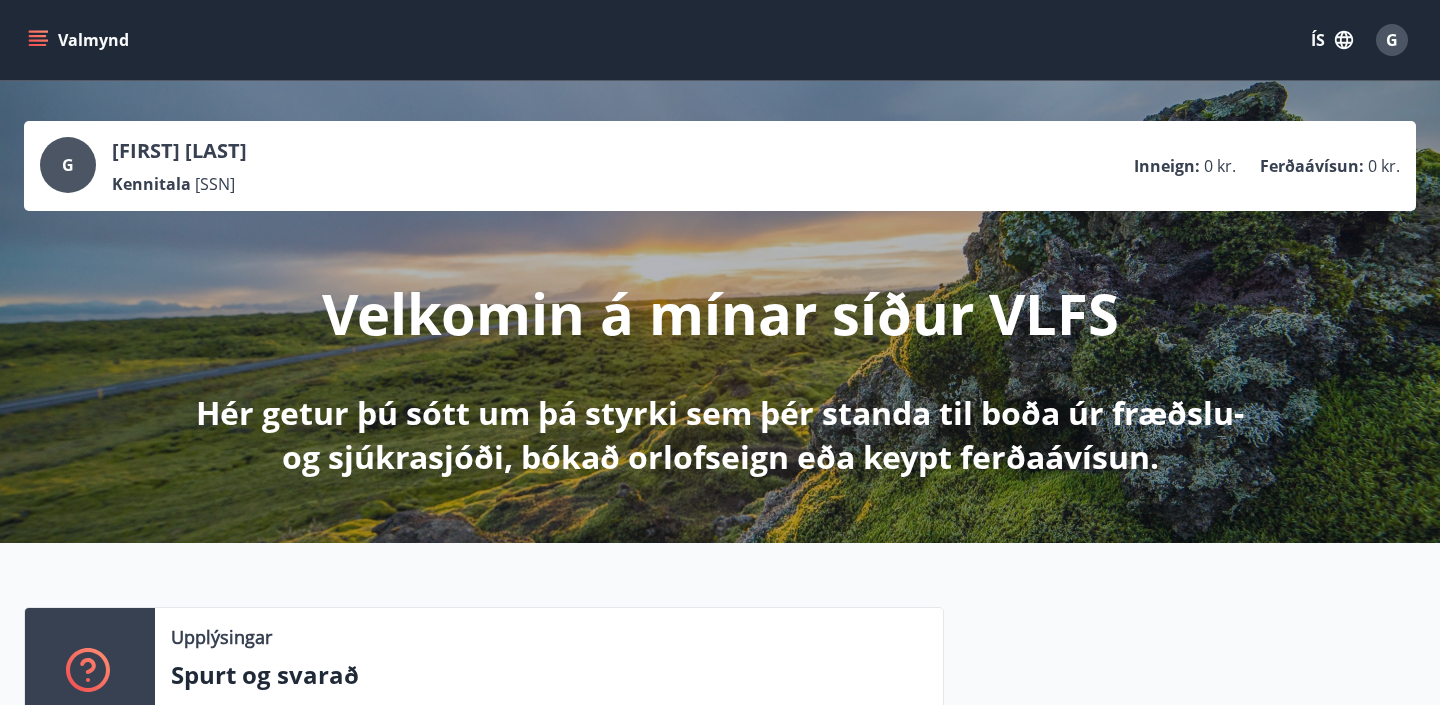 scroll, scrollTop: 0, scrollLeft: 0, axis: both 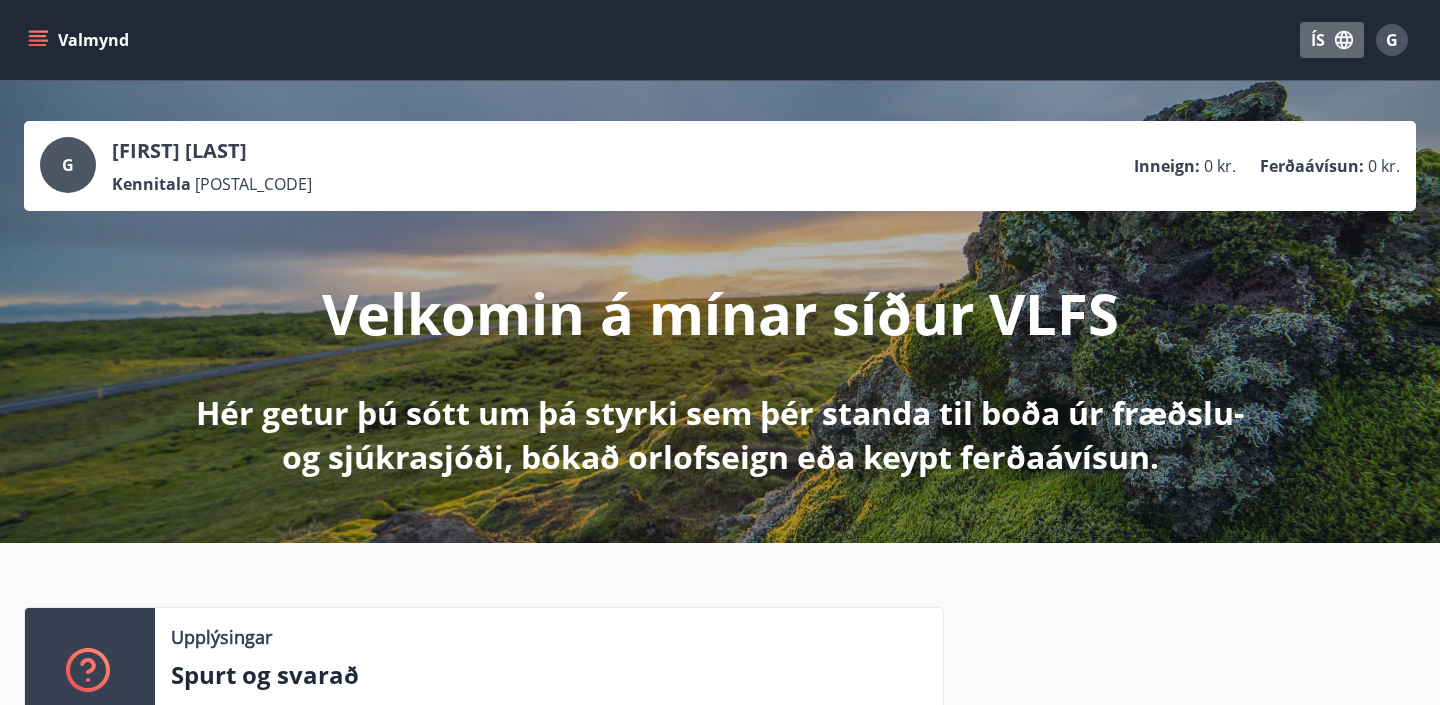 click at bounding box center [1344, 40] 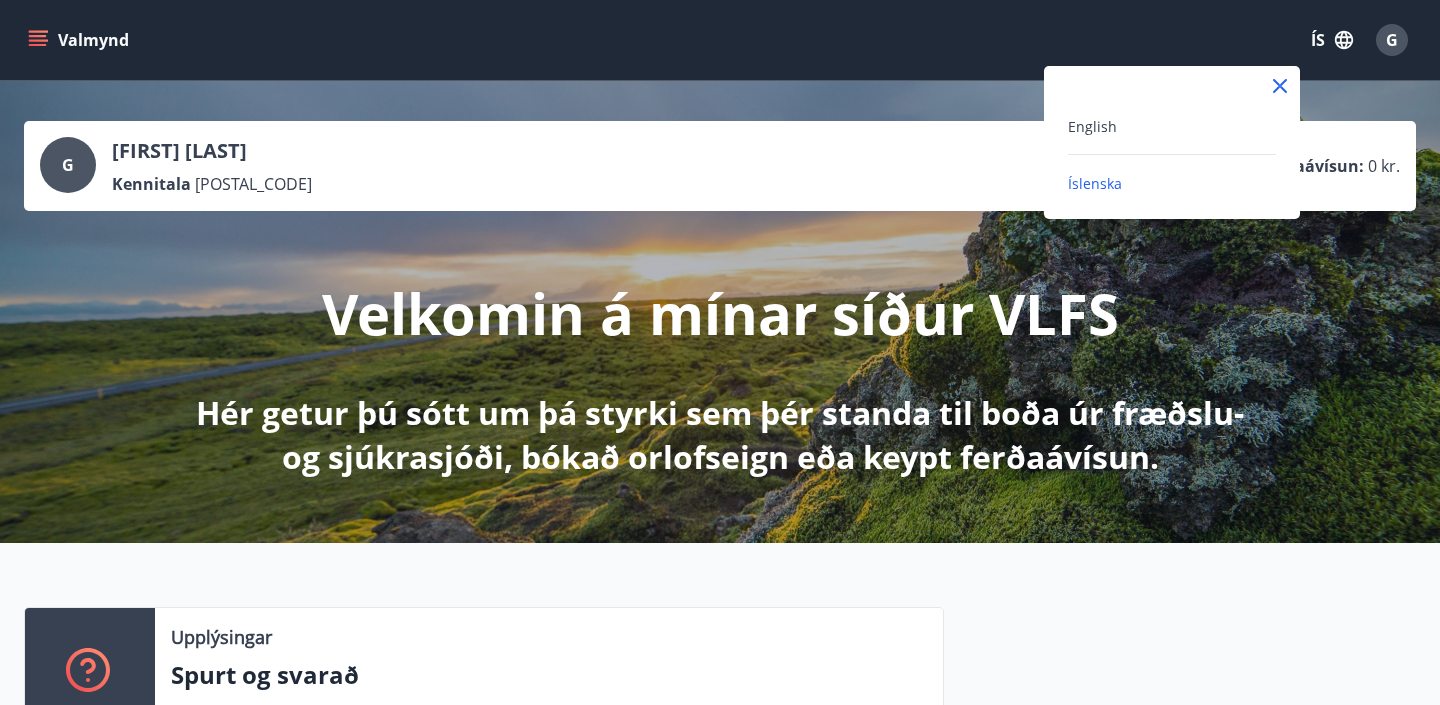 click on "English" at bounding box center [1172, 126] 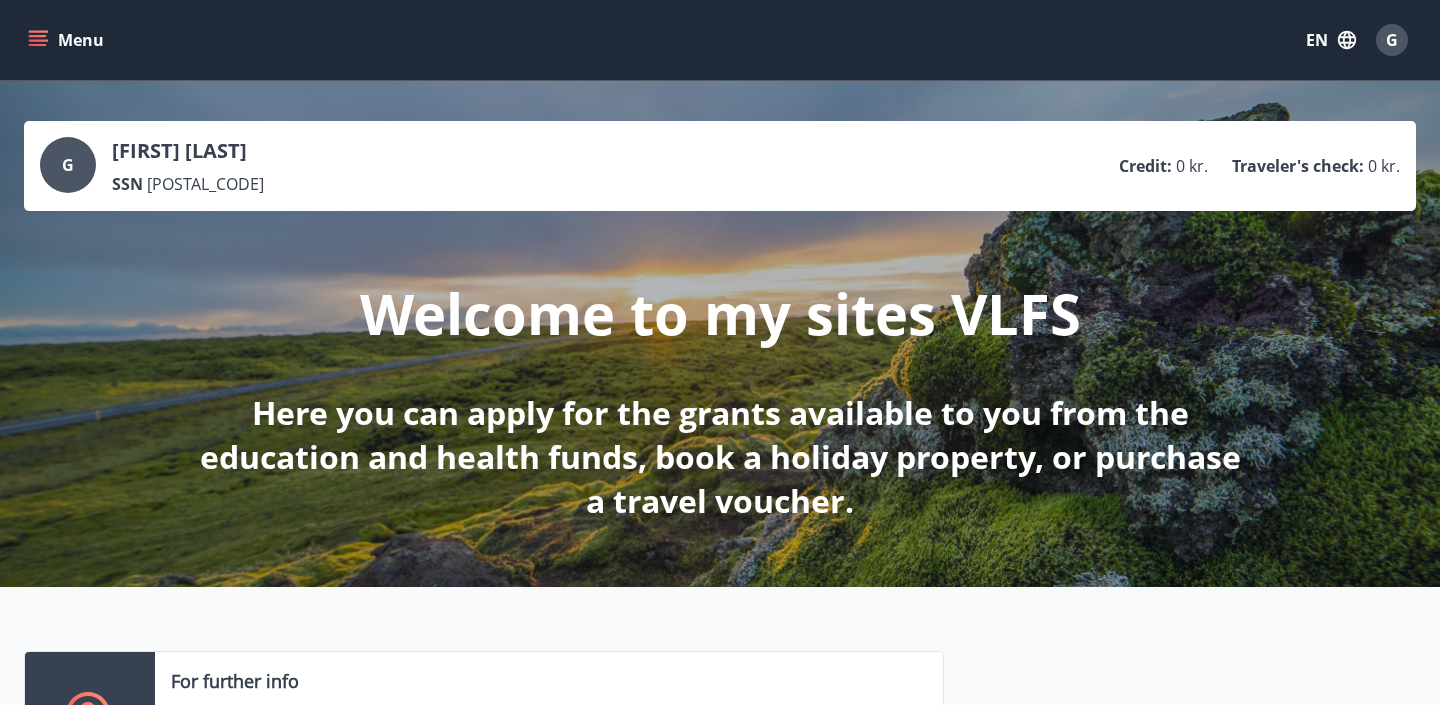 scroll, scrollTop: 0, scrollLeft: 0, axis: both 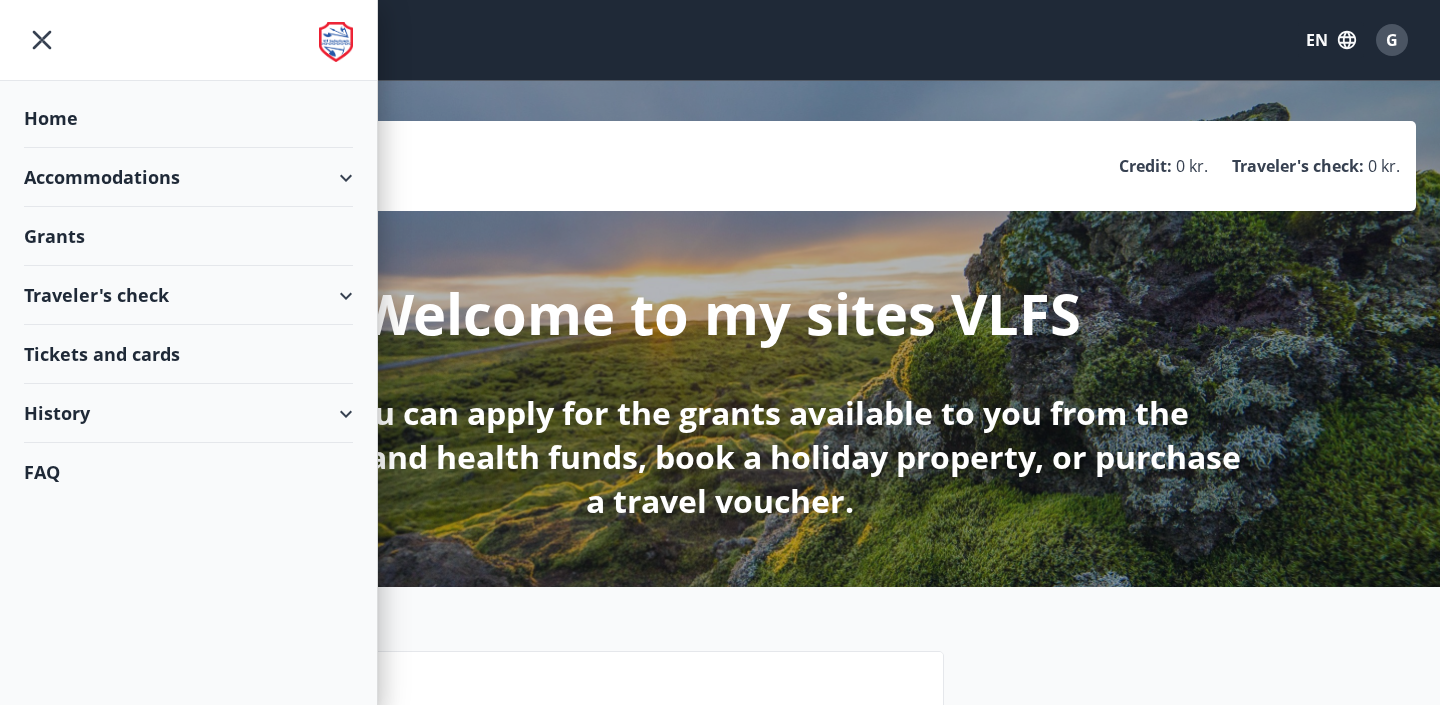 click on "Traveler's check" at bounding box center [188, 295] 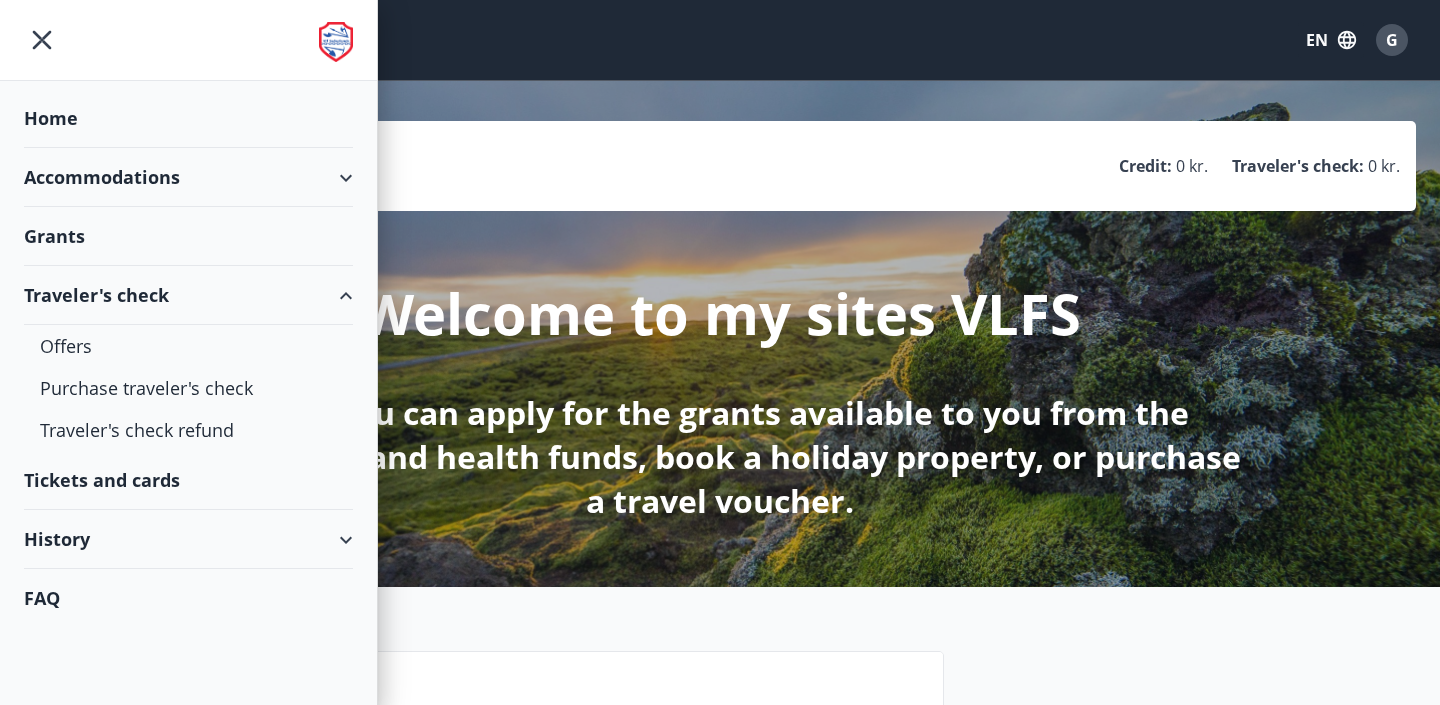 click on "G Grazyna Panczyk SSN 091071-3209 Credit : 0 kr. Traveler's check : 0 kr." at bounding box center (720, 166) 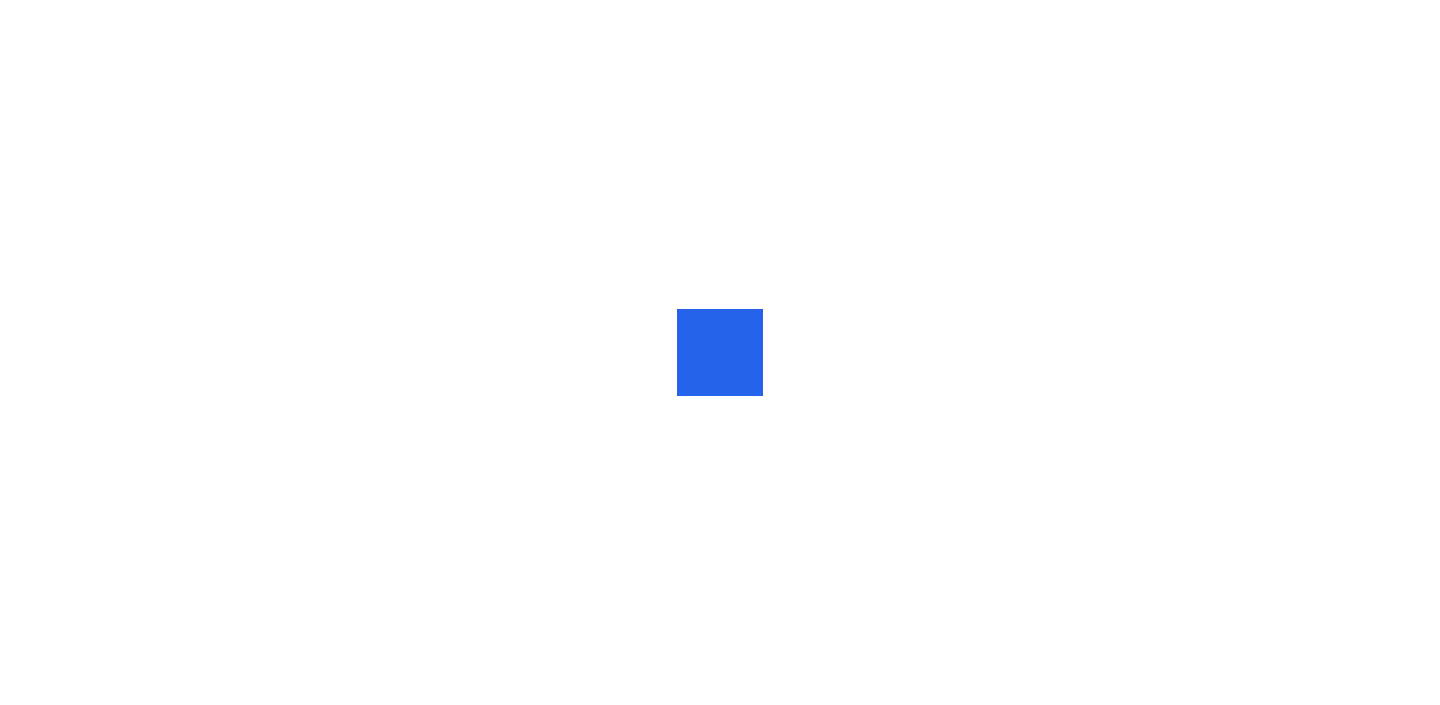 scroll, scrollTop: 0, scrollLeft: 0, axis: both 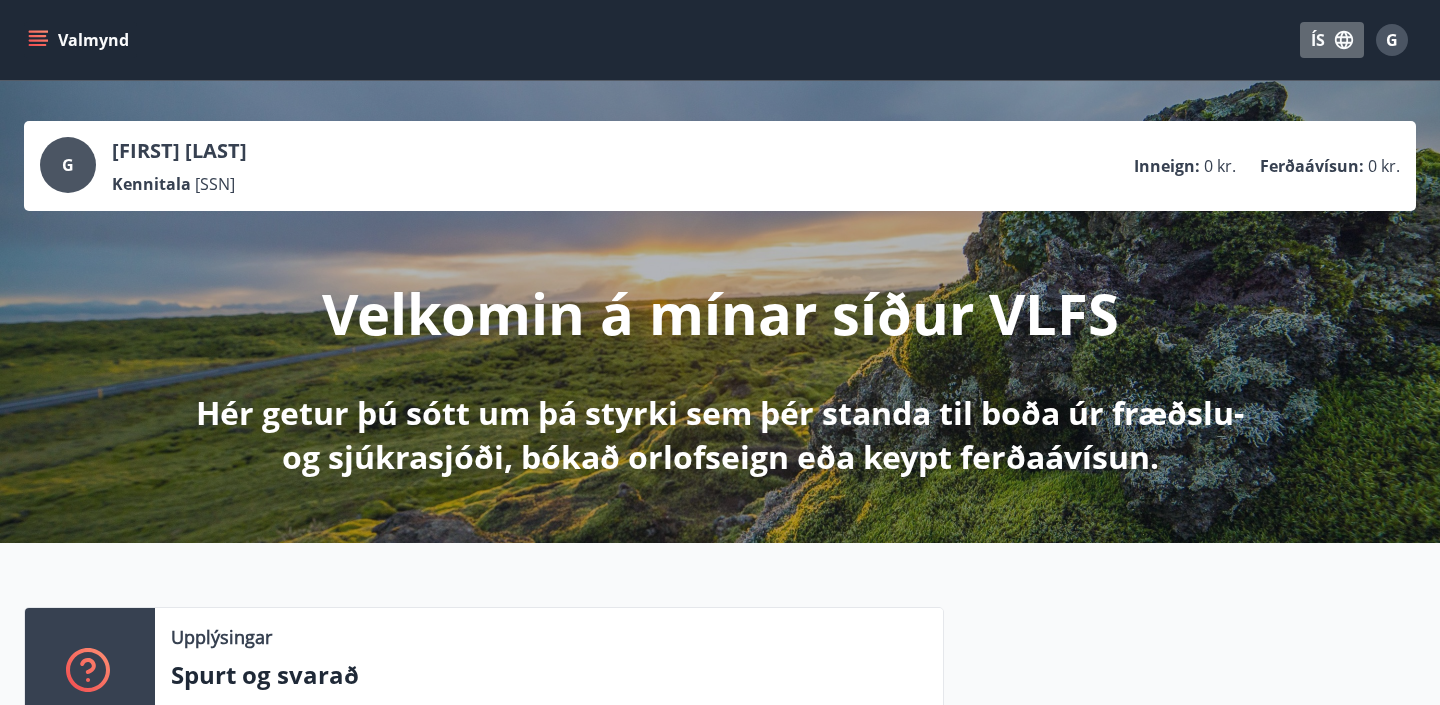 click at bounding box center [1344, 40] 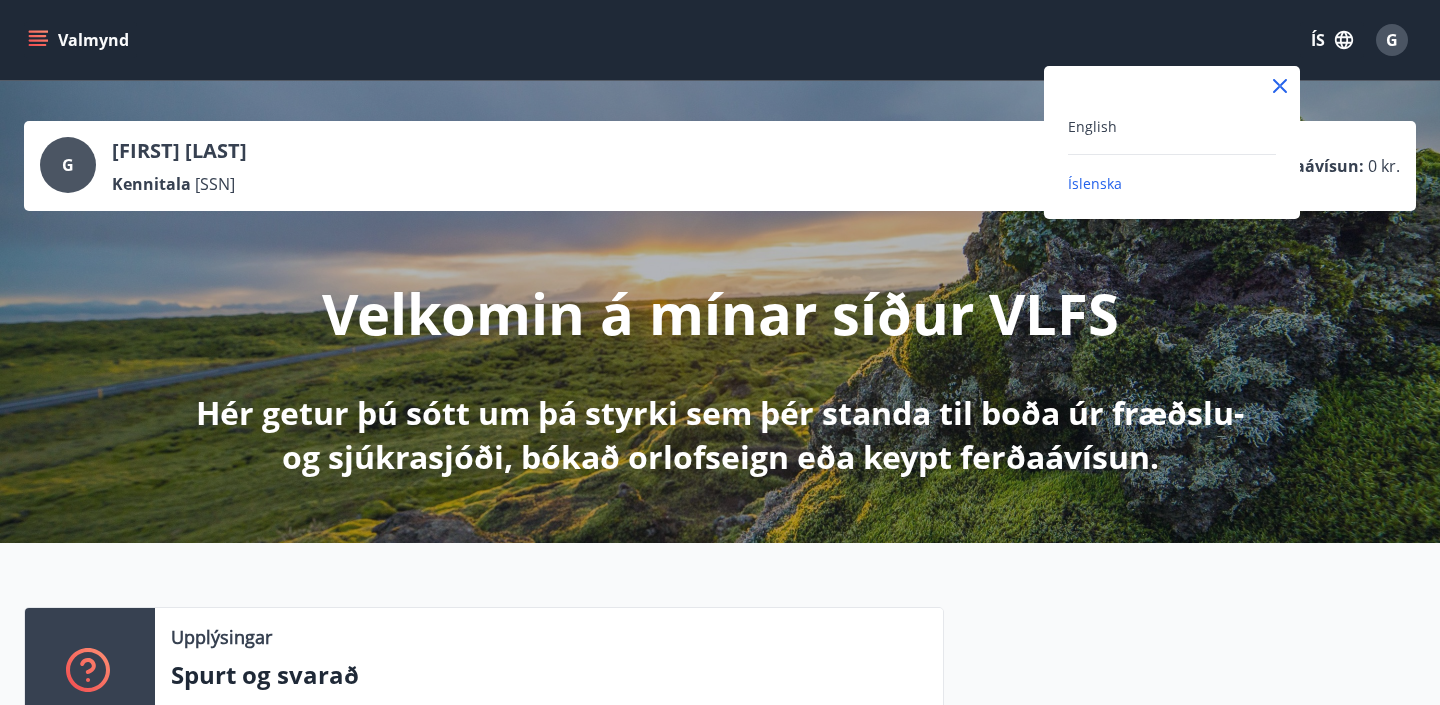 click on "English" at bounding box center (1172, 126) 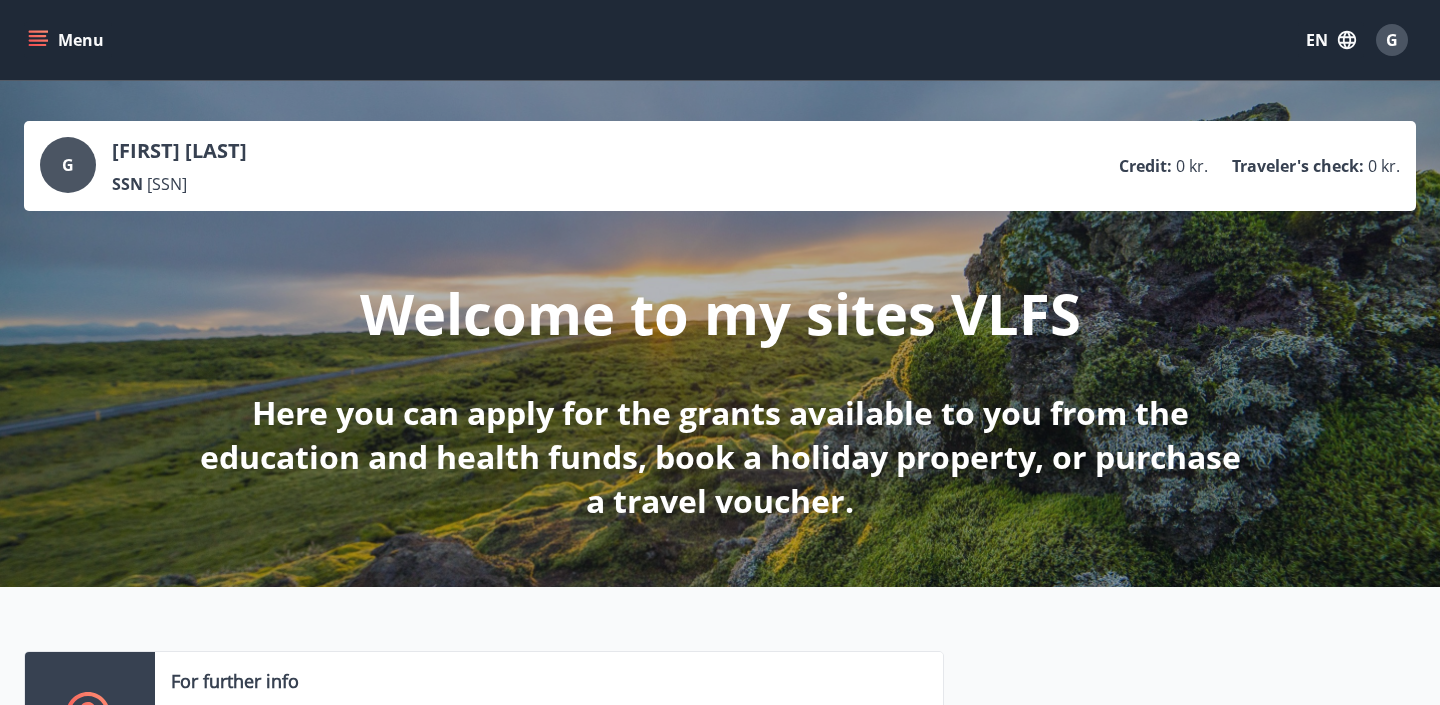 click at bounding box center (1347, 40) 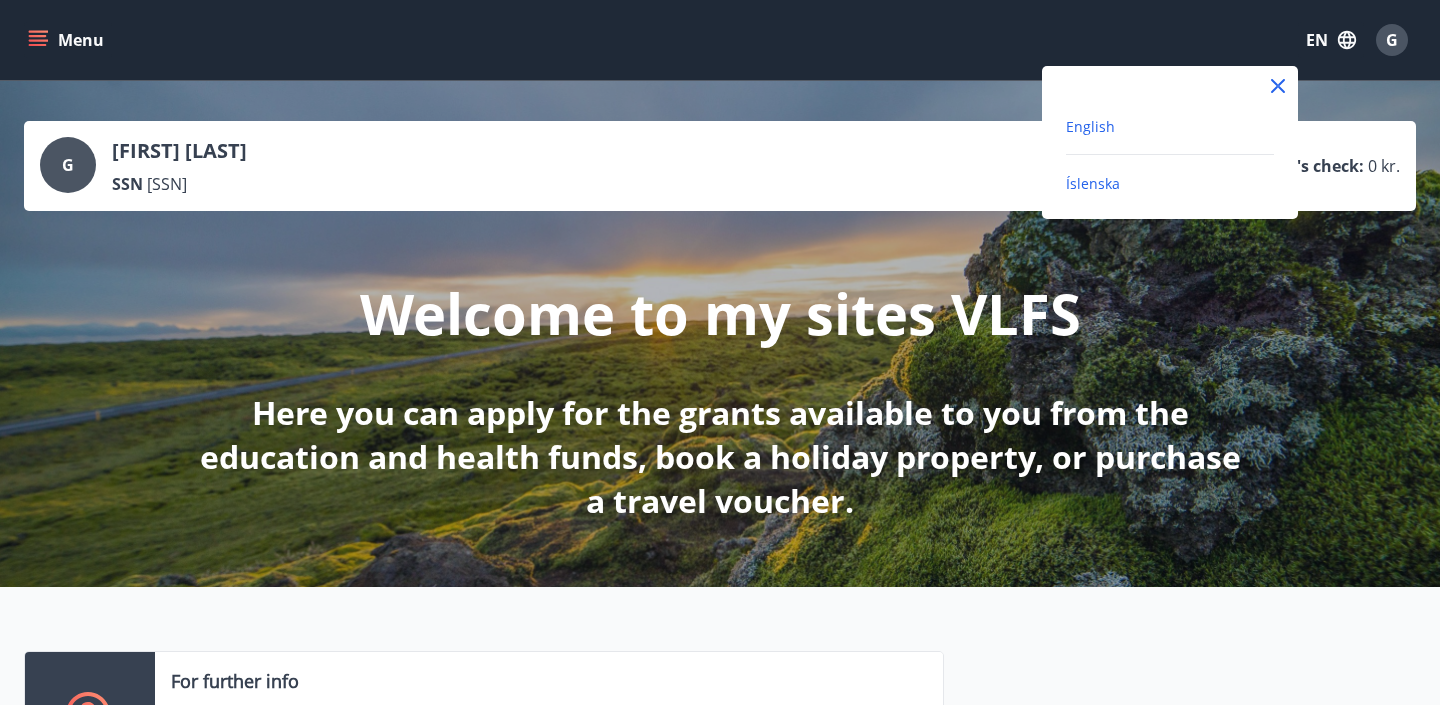 click on "Íslenska" at bounding box center (1093, 183) 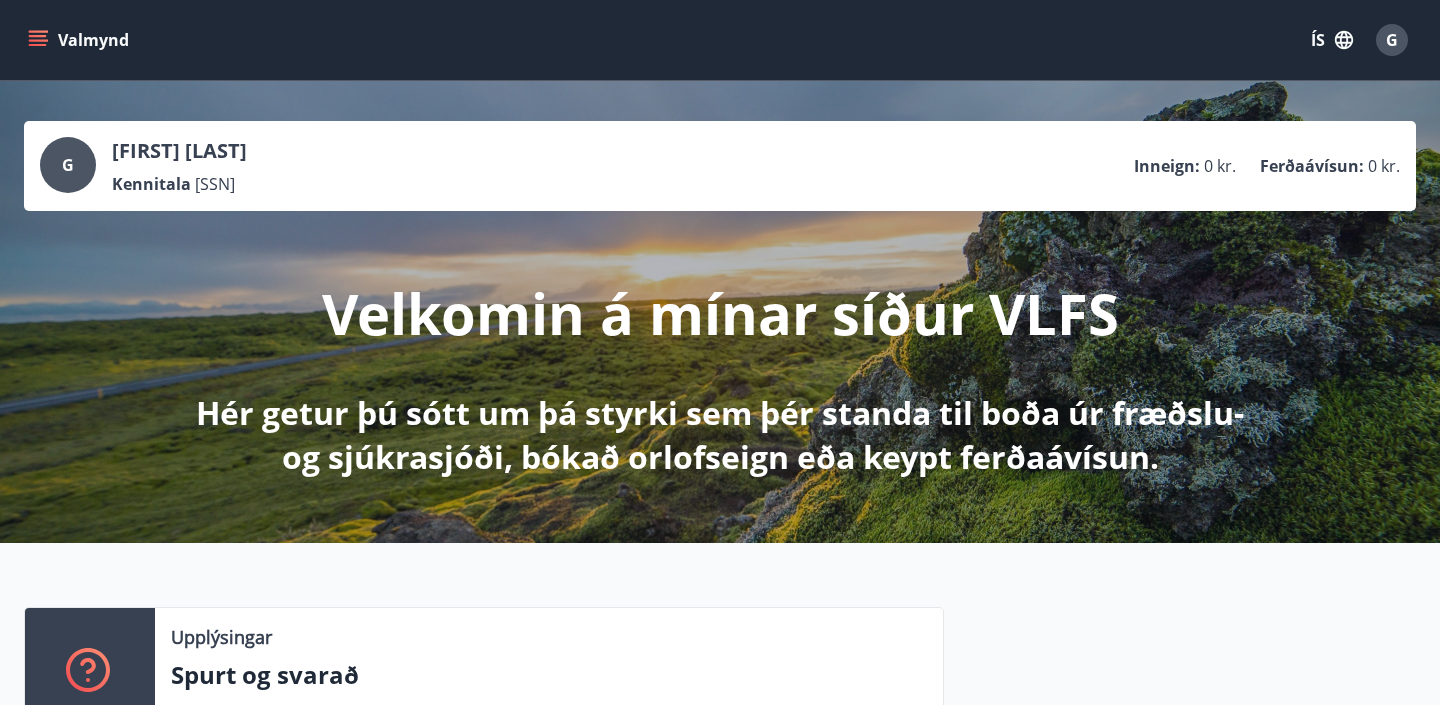 scroll, scrollTop: 0, scrollLeft: 0, axis: both 